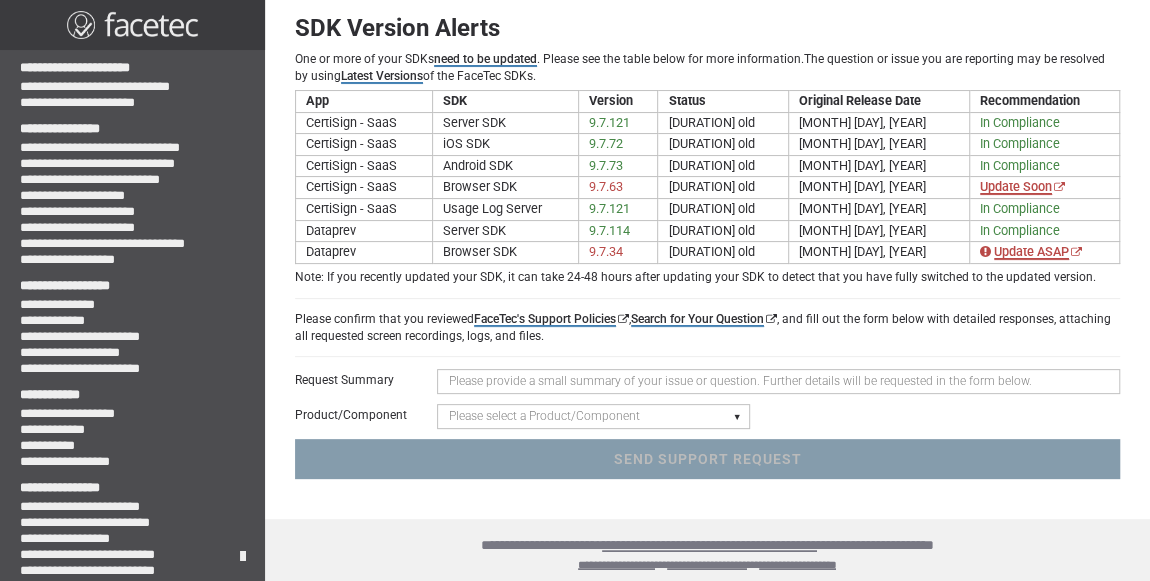 scroll, scrollTop: 121, scrollLeft: 0, axis: vertical 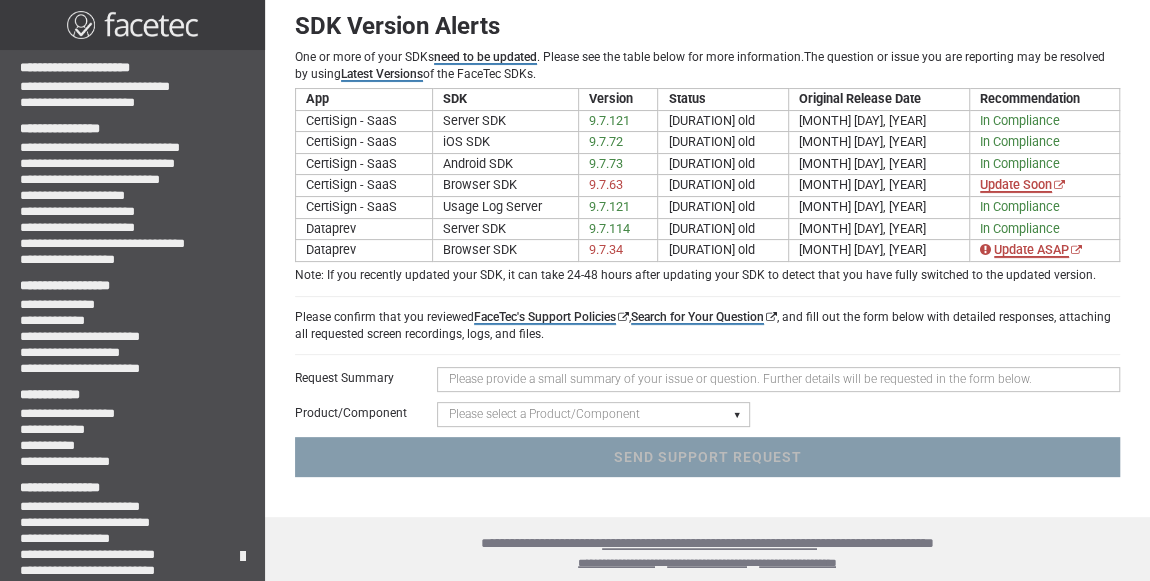 click on "Please select a Product/Component Device SDK (Android, iOS, Browser) Server SDK Dashboard SDK 3D Liveness & Matching ID Scan - Compatibility, Behavior, OCR, Barcode, NFC UR Codes - Biometric Barcodes Specific Features Access Request Account & Application" at bounding box center [593, 414] 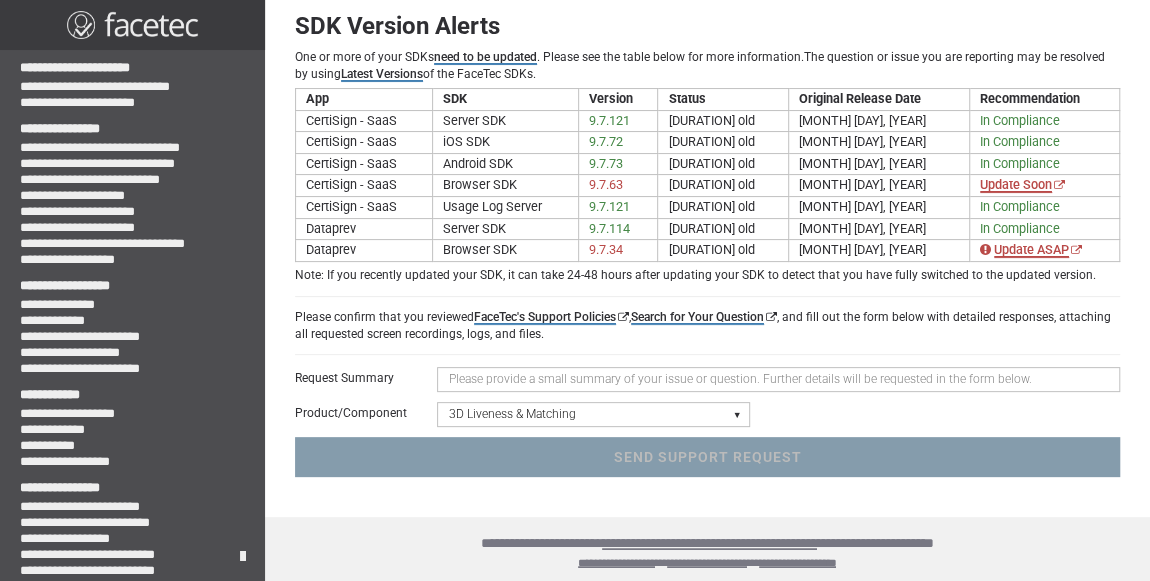 click on "Please select a Product/Component Device SDK (Android, iOS, Browser) Server SDK Dashboard SDK 3D Liveness & Matching ID Scan - Compatibility, Behavior, OCR, Barcode, NFC UR Codes - Biometric Barcodes Specific Features Access Request Account & Application" at bounding box center [593, 414] 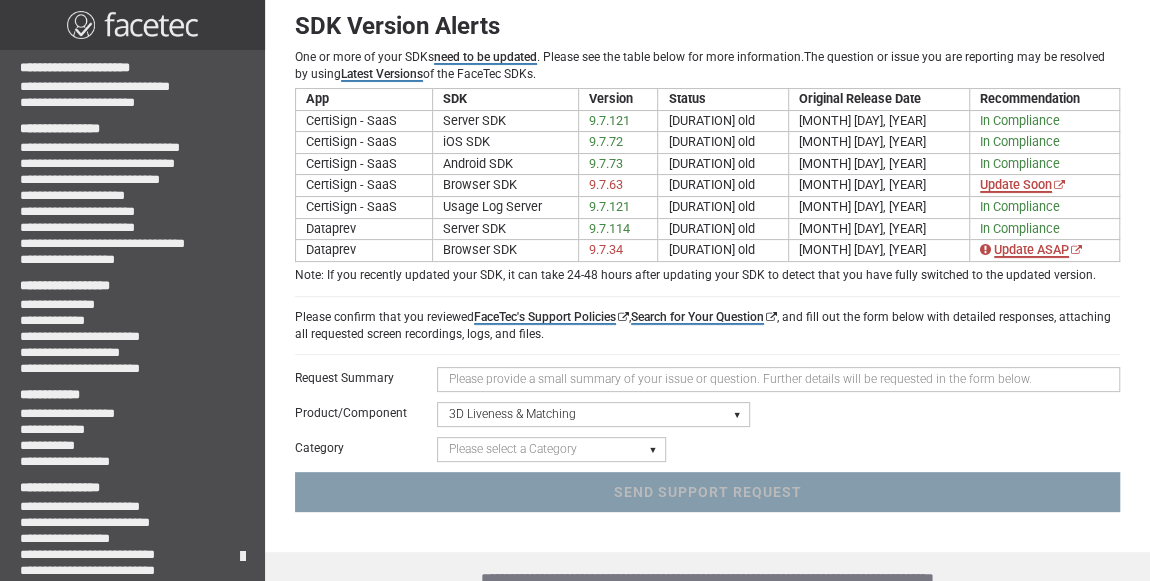 click at bounding box center [778, 379] 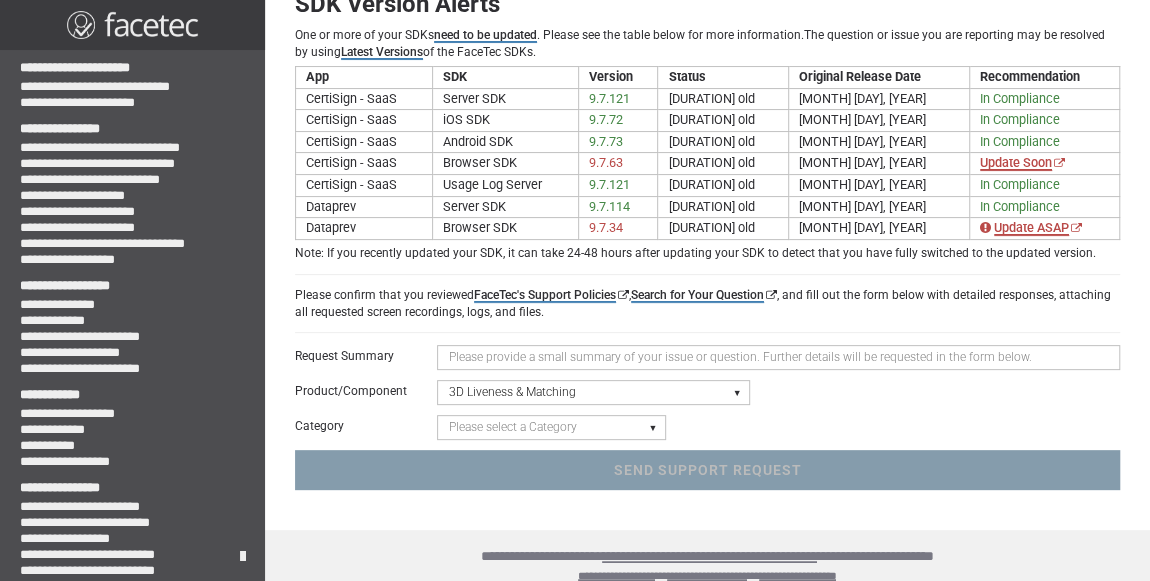 scroll, scrollTop: 155, scrollLeft: 0, axis: vertical 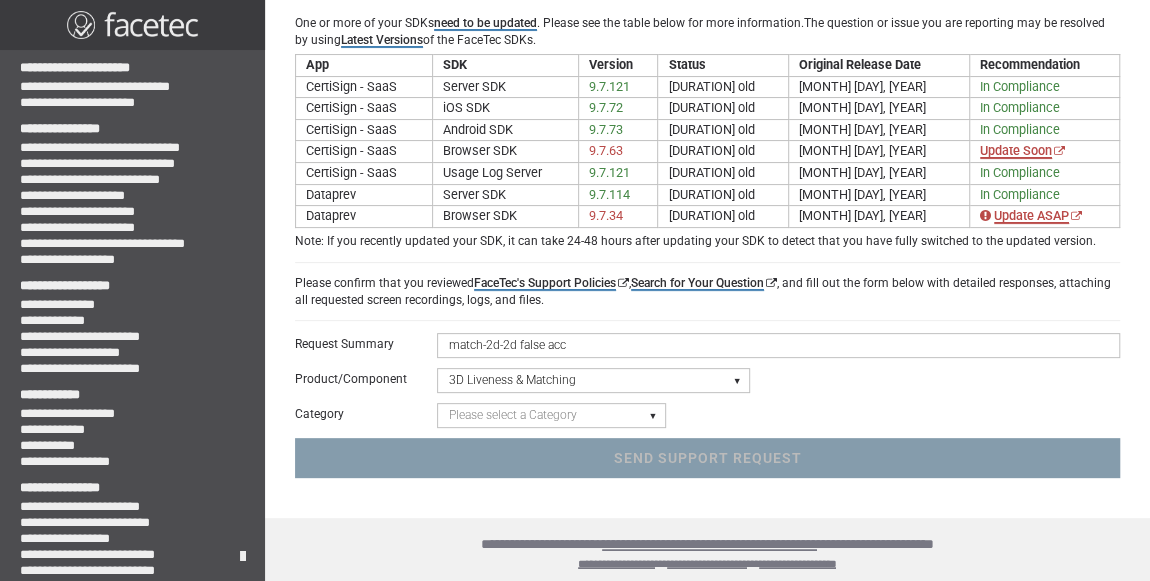 type on "match-2d-2d false acc" 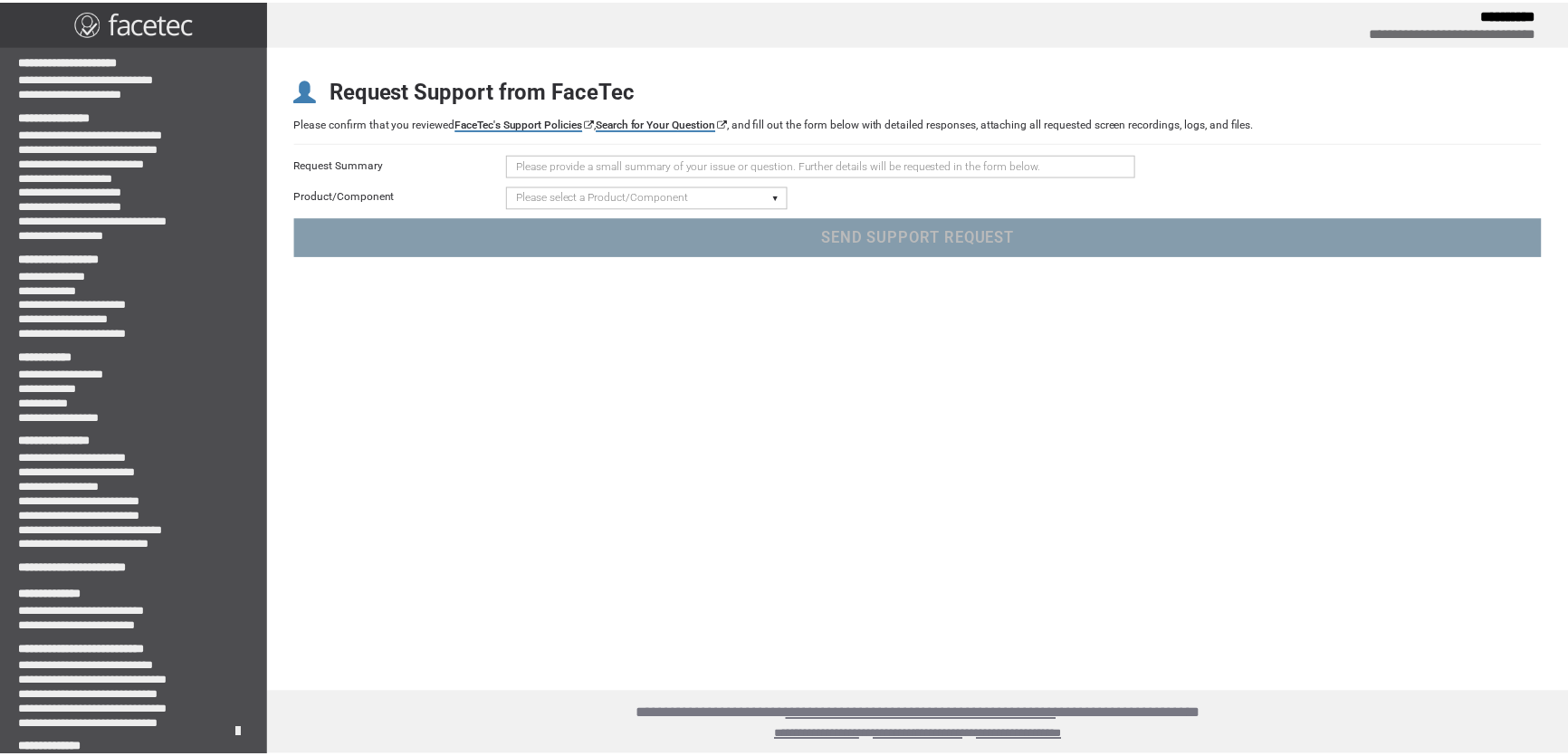 scroll, scrollTop: 0, scrollLeft: 0, axis: both 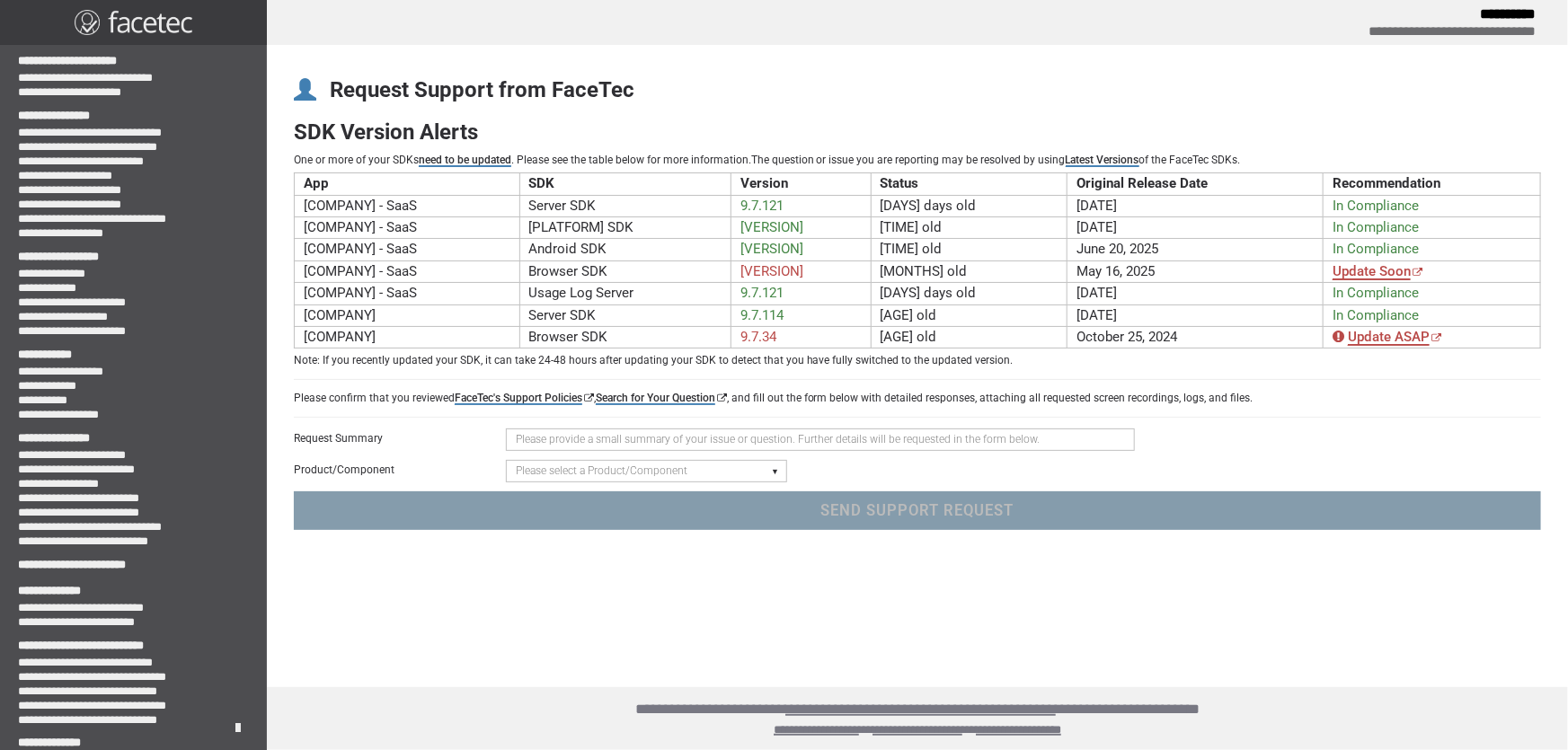 click at bounding box center (820, 439) 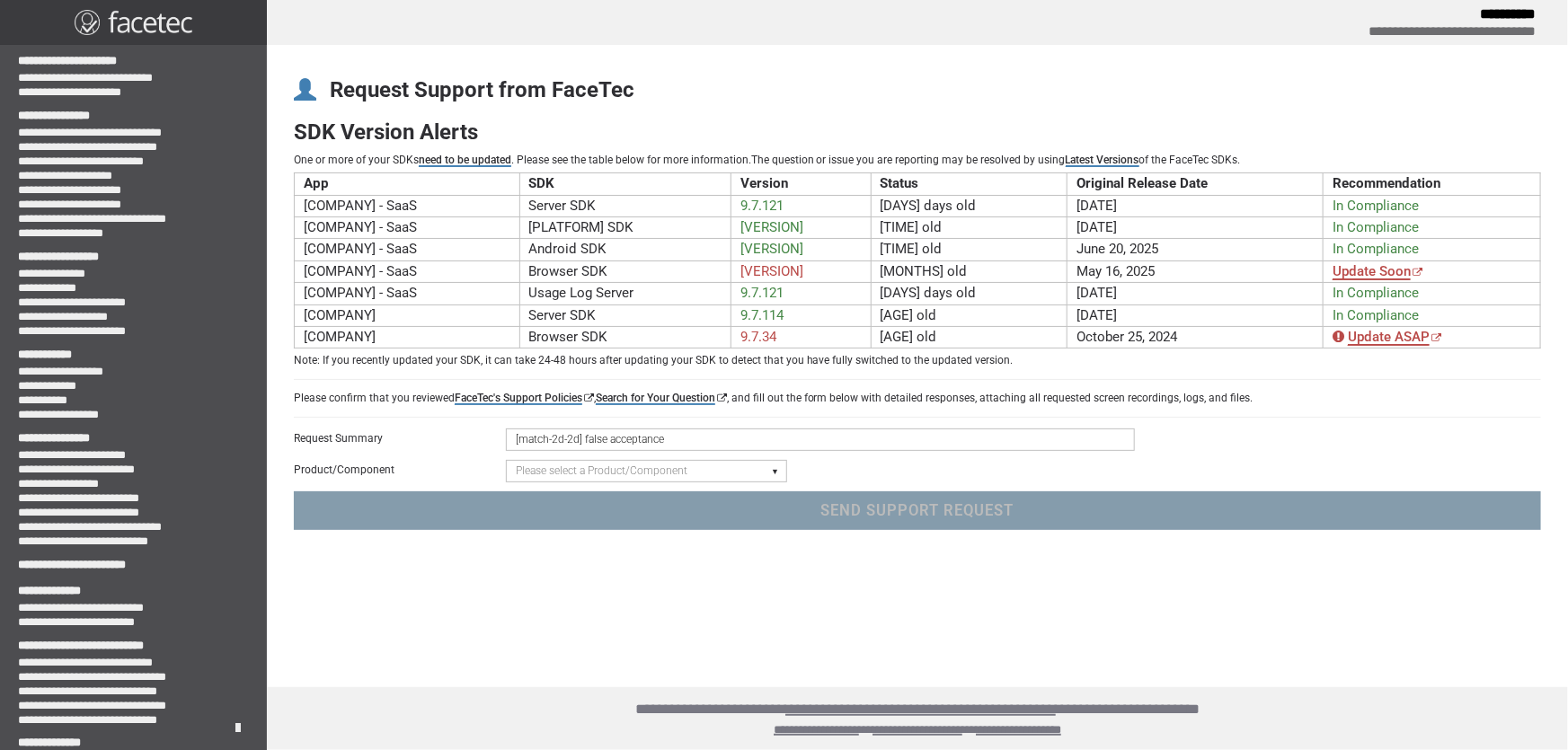 type on "[match-2d-2d] false acceptance" 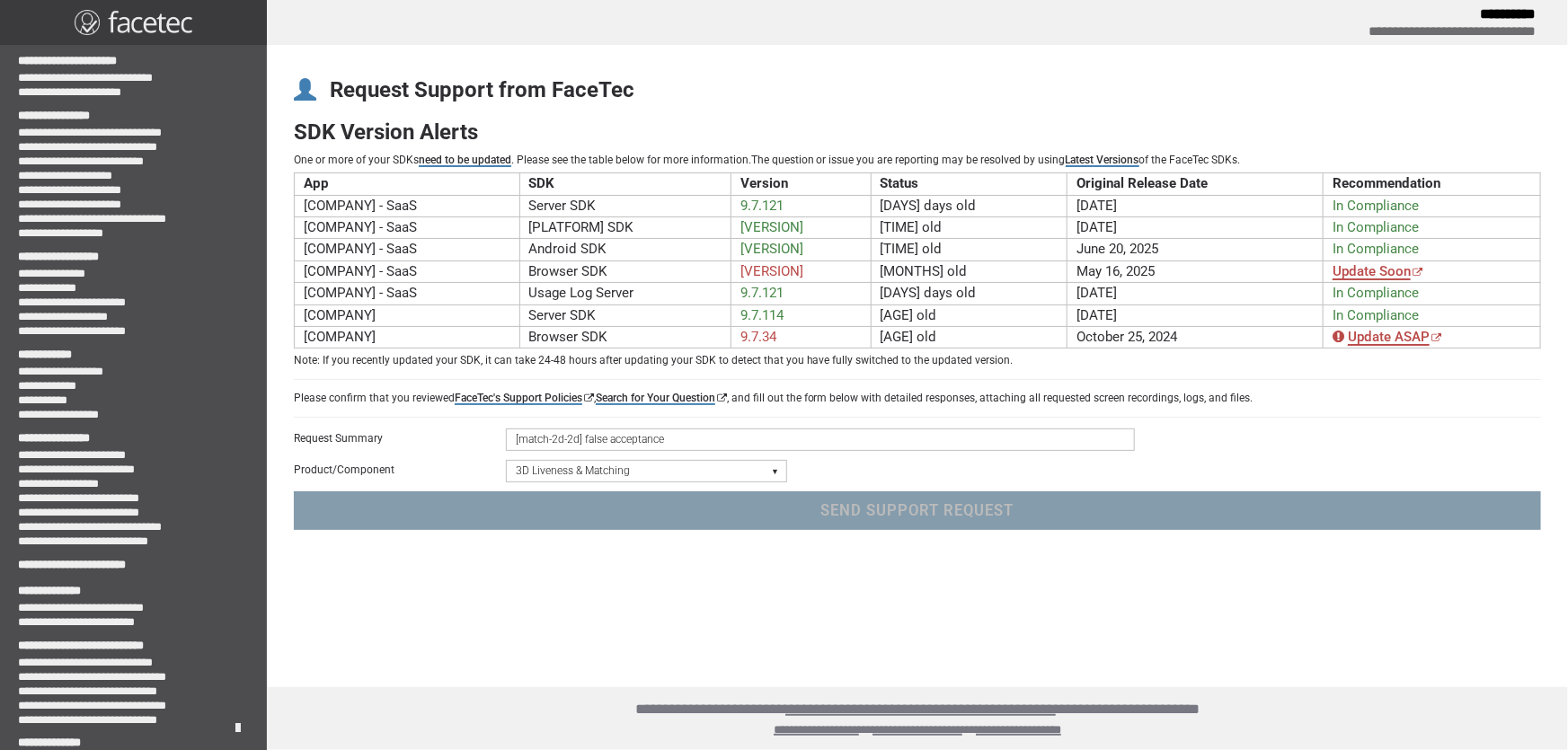 click on "Please select a Product/Component Device SDK (Android, iOS, Browser) Server SDK Dashboard SDK 3D Liveness & Matching ID Scan - Compatibility, Behavior, OCR, Barcode, NFC UR Codes - Biometric Barcodes Specific Features Access Request Account & Application" at bounding box center (646, 471) 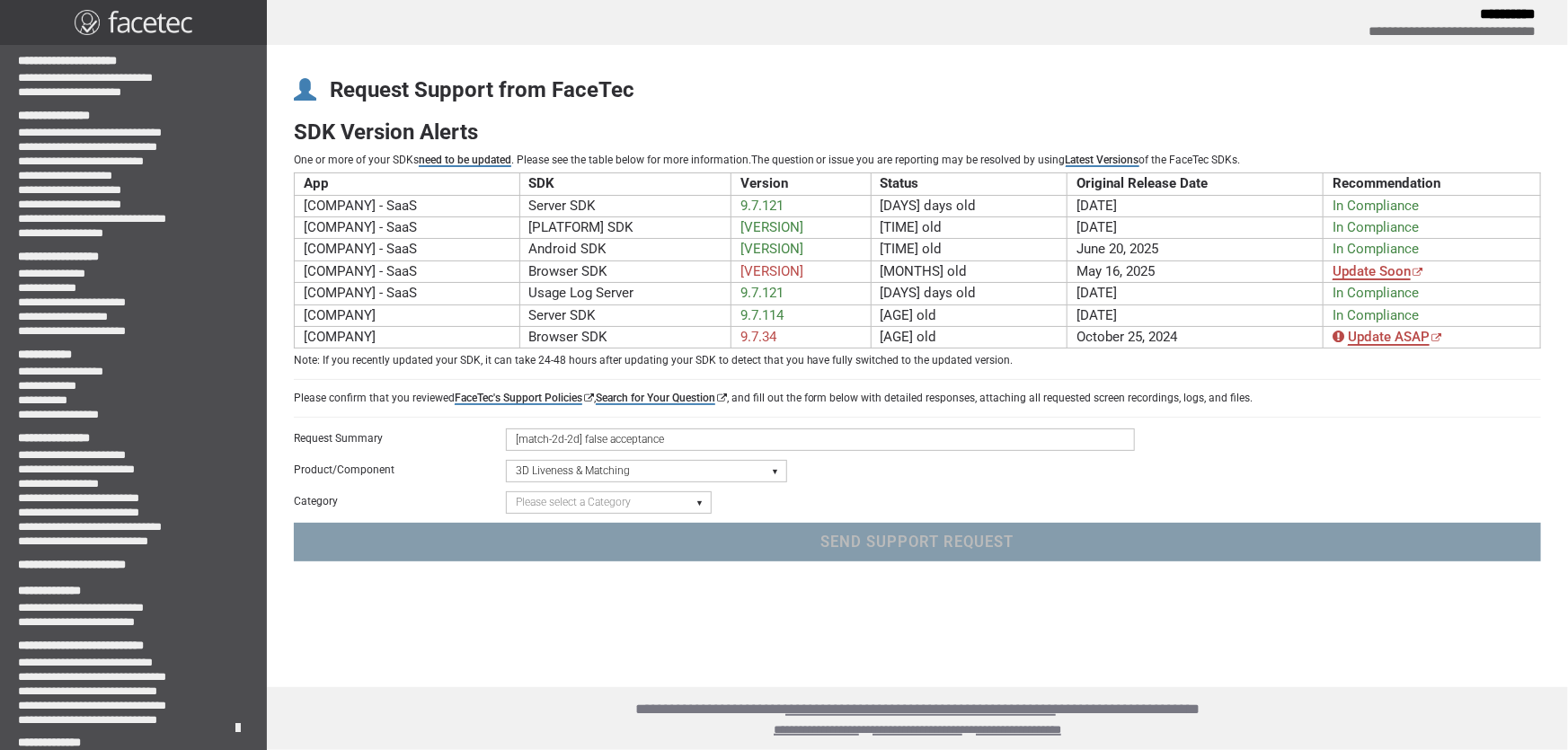 click on "Please select a Category 3D Liveness Results (Specific Users) 3D:3D & 3D:2D Matching Results" at bounding box center [608, 502] 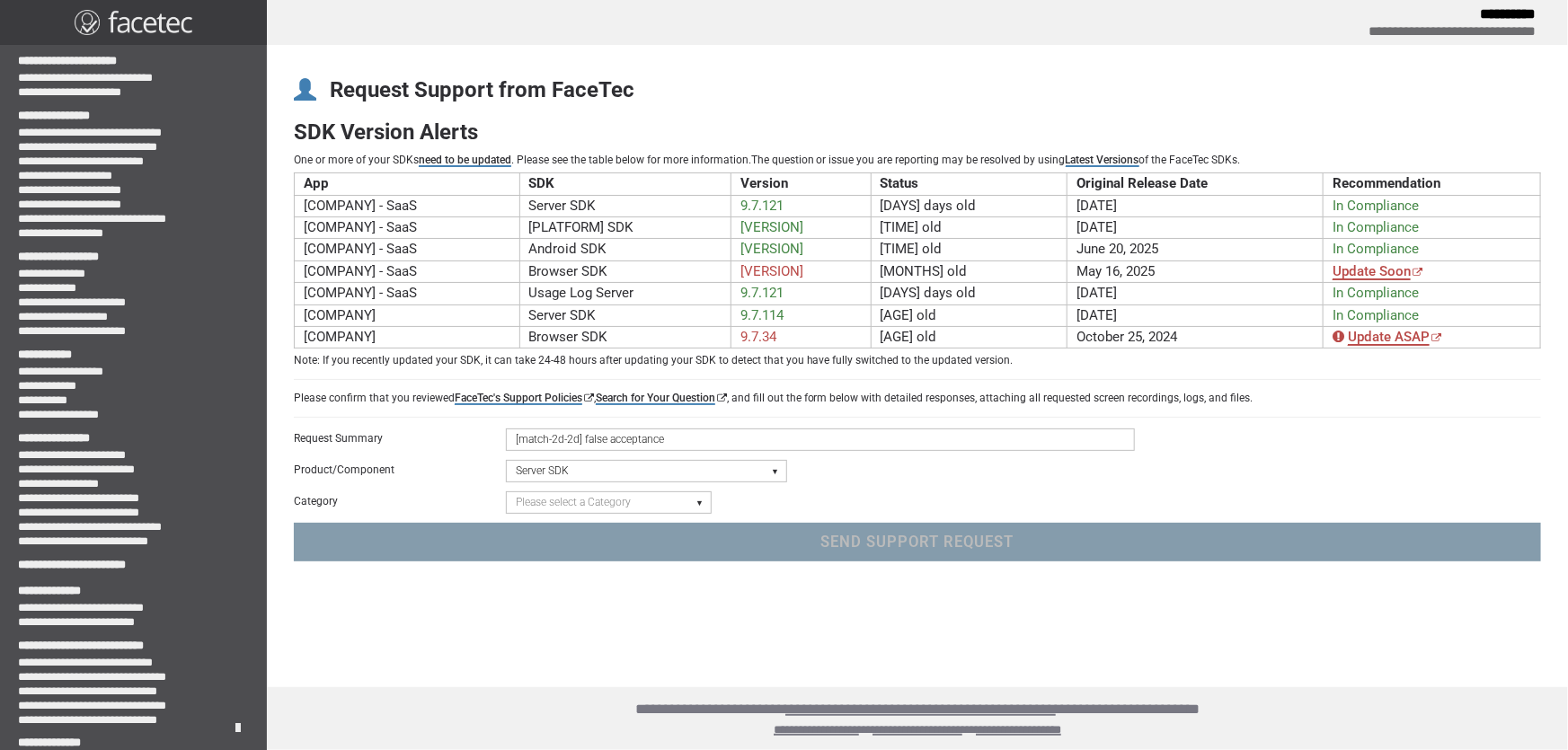 click on "Please select a Product/Component Device SDK (Android, iOS, Browser) Server SDK Dashboard SDK 3D Liveness & Matching ID Scan - Compatibility, Behavior, OCR, Barcode, NFC UR Codes - Biometric Barcodes Specific Features Access Request Account & Application" at bounding box center [646, 471] 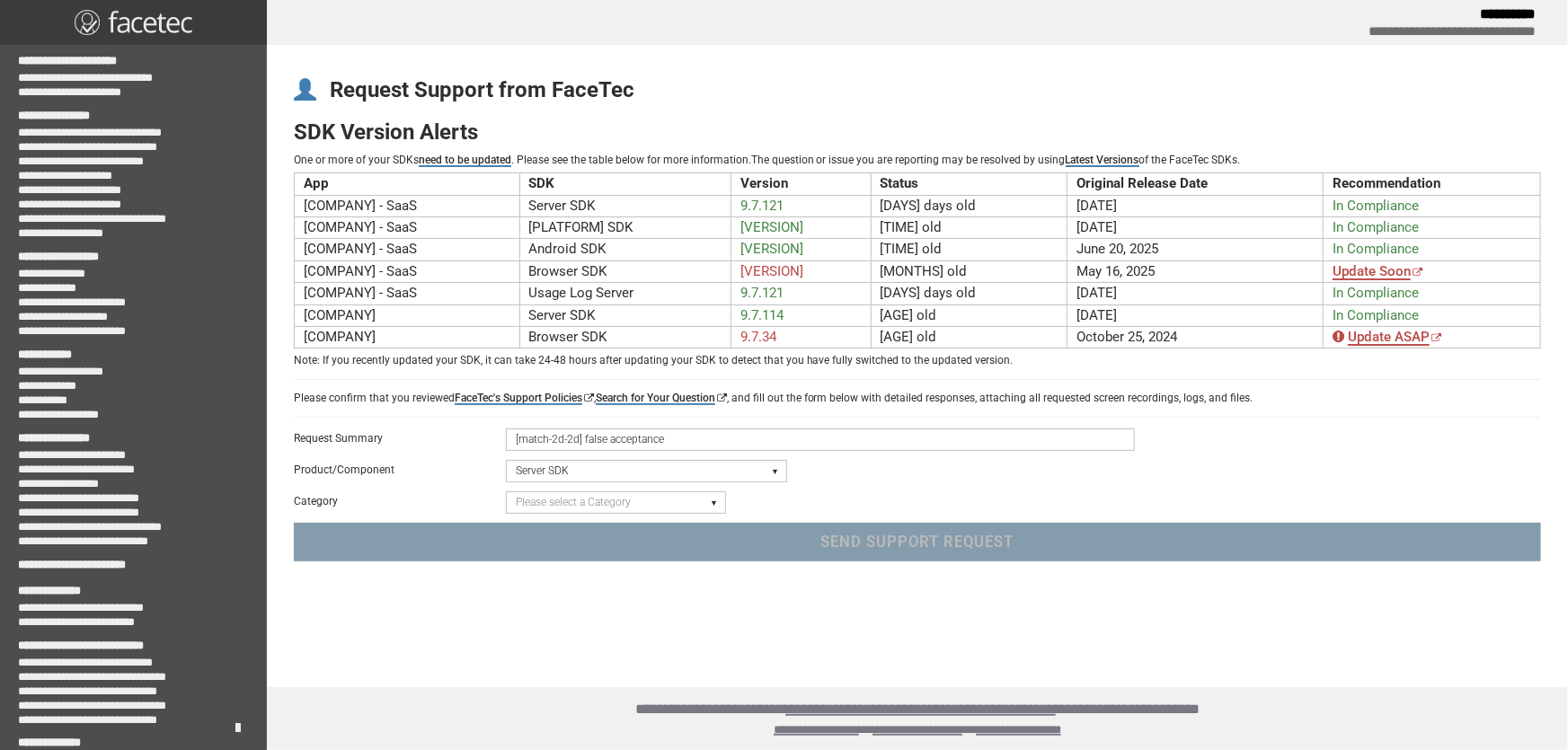 click on "Please select a Category Initialization Issue (Server Not Starting) Crash/Exception API Question or Issue Static Code Analyzer Results" at bounding box center (616, 502) 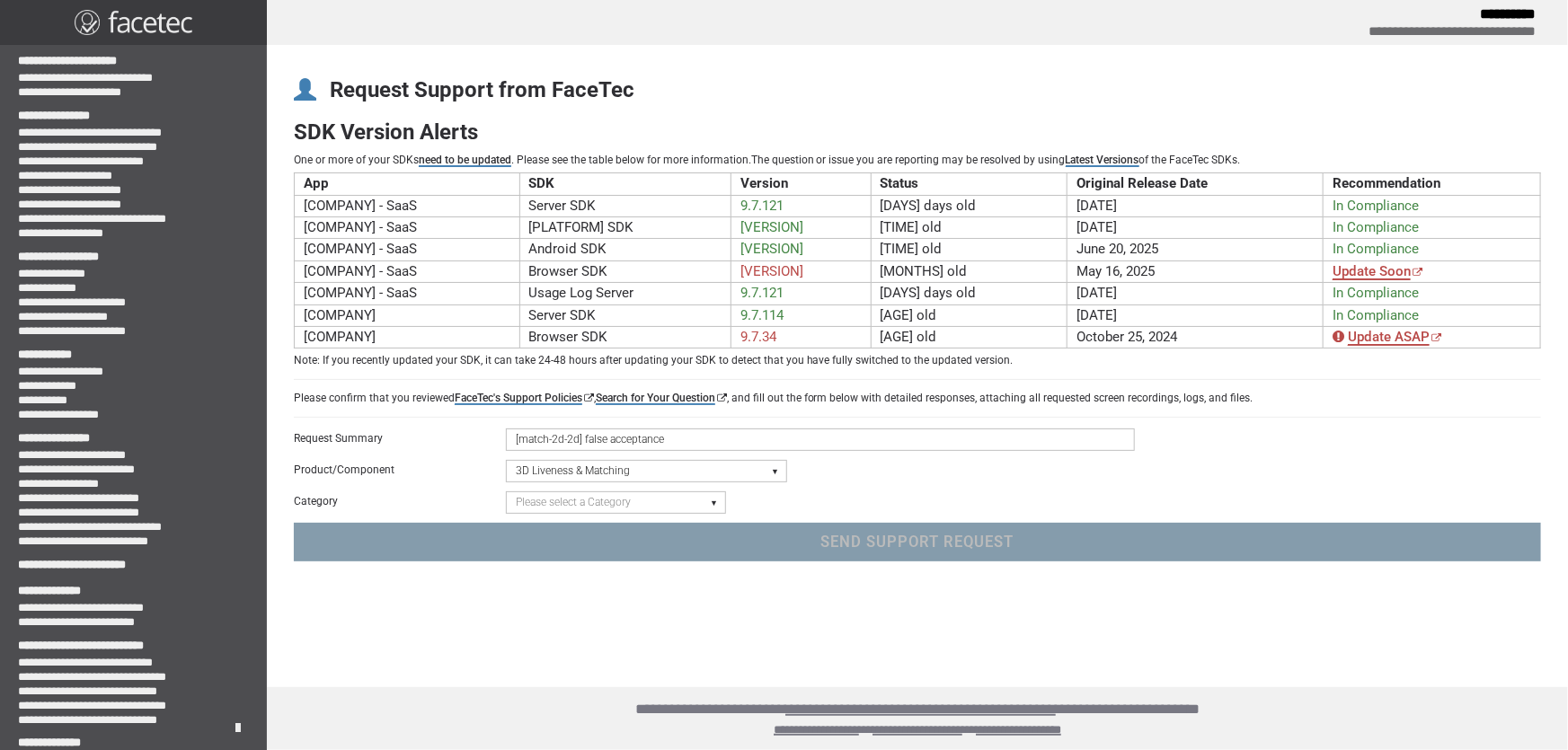 click on "Please select a Product/Component Device SDK (Android, iOS, Browser) Server SDK Dashboard SDK 3D Liveness & Matching ID Scan - Compatibility, Behavior, OCR, Barcode, NFC UR Codes - Biometric Barcodes Specific Features Access Request Account & Application" at bounding box center (646, 471) 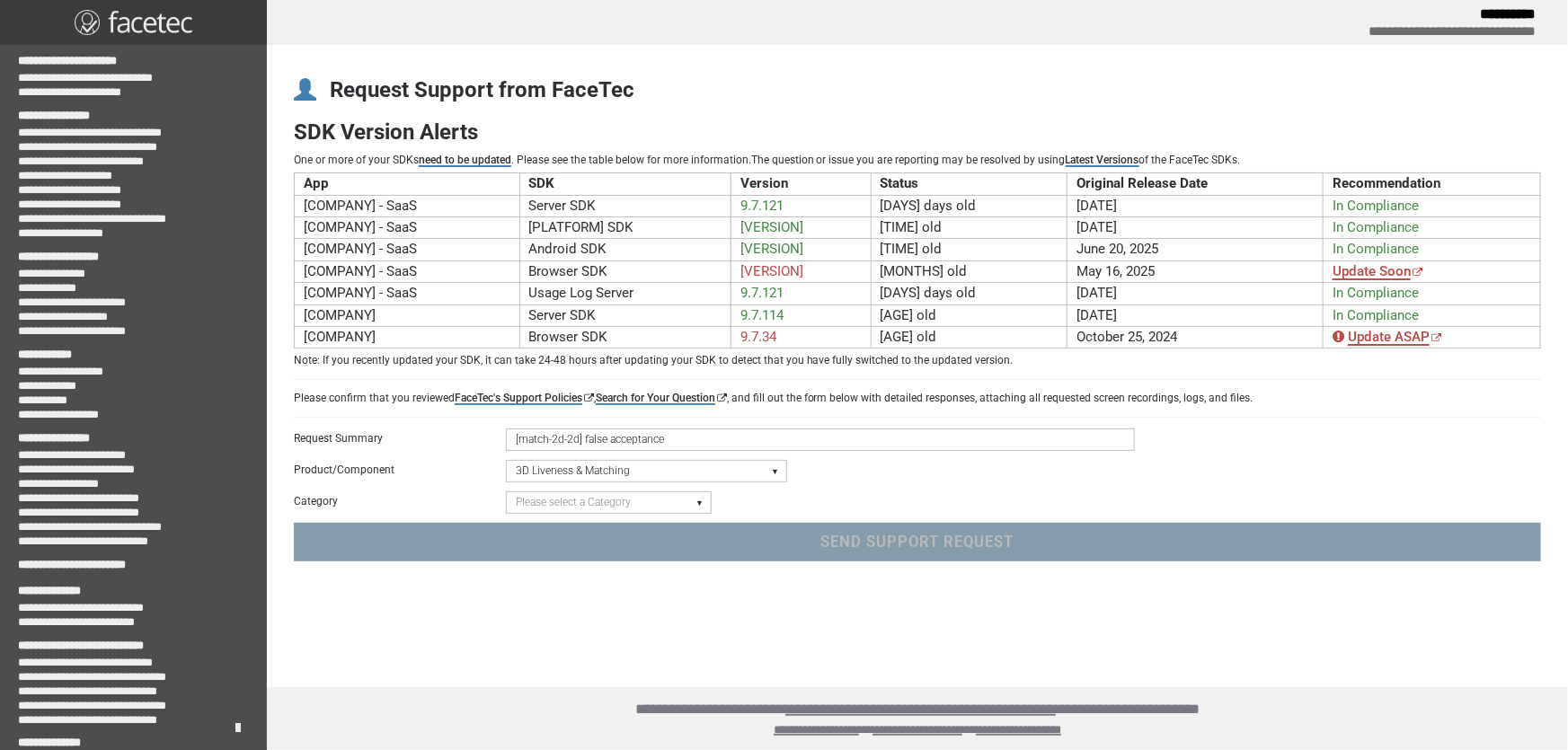 click on "Please select a Category 3D Liveness Results (Specific Users) 3D:3D & 3D:2D Matching Results" at bounding box center [608, 502] 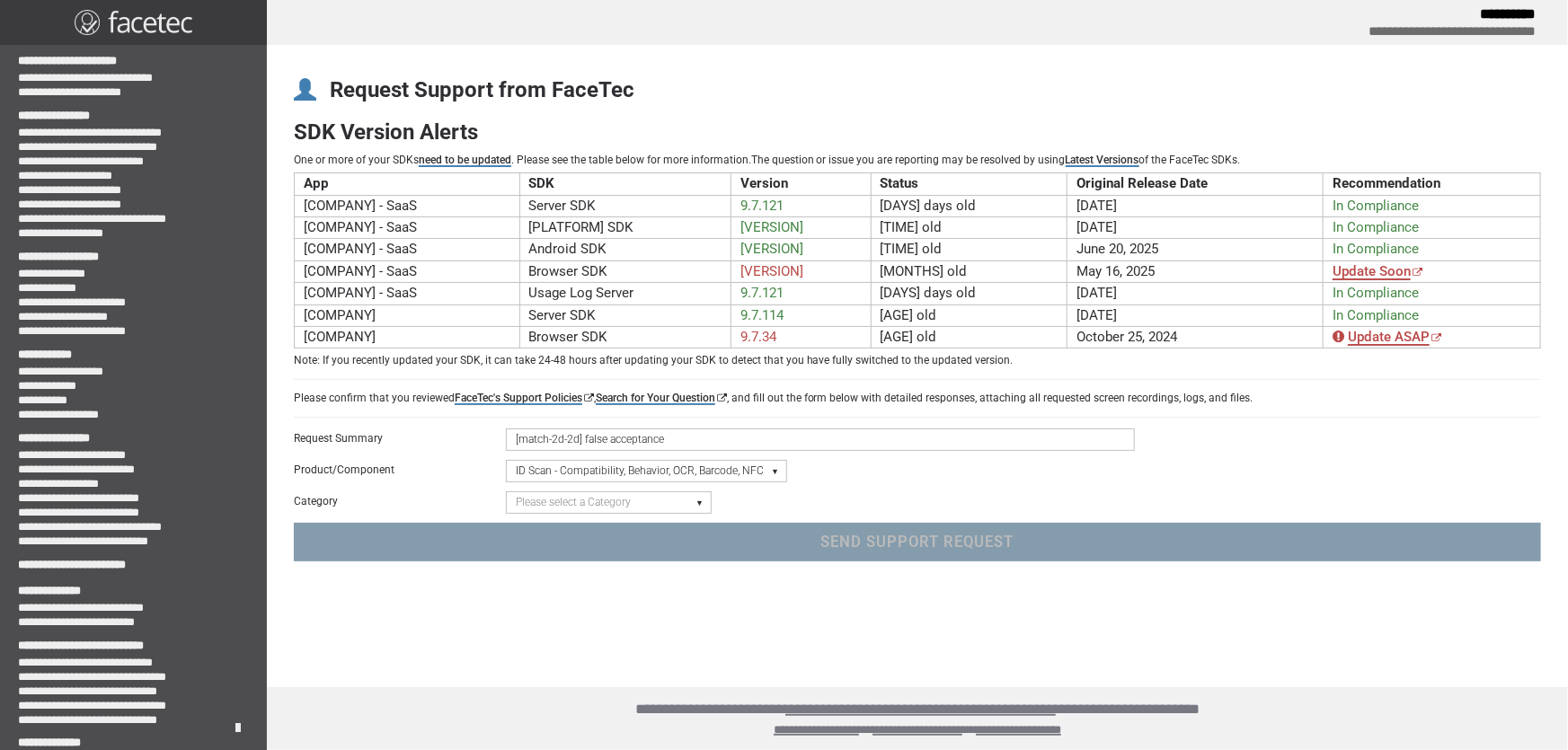 click on "Please select a Product/Component Device SDK (Android, iOS, Browser) Server SDK Dashboard SDK 3D Liveness & Matching ID Scan - Compatibility, Behavior, OCR, Barcode, NFC UR Codes - Biometric Barcodes Specific Features Access Request Account & Application" at bounding box center [646, 471] 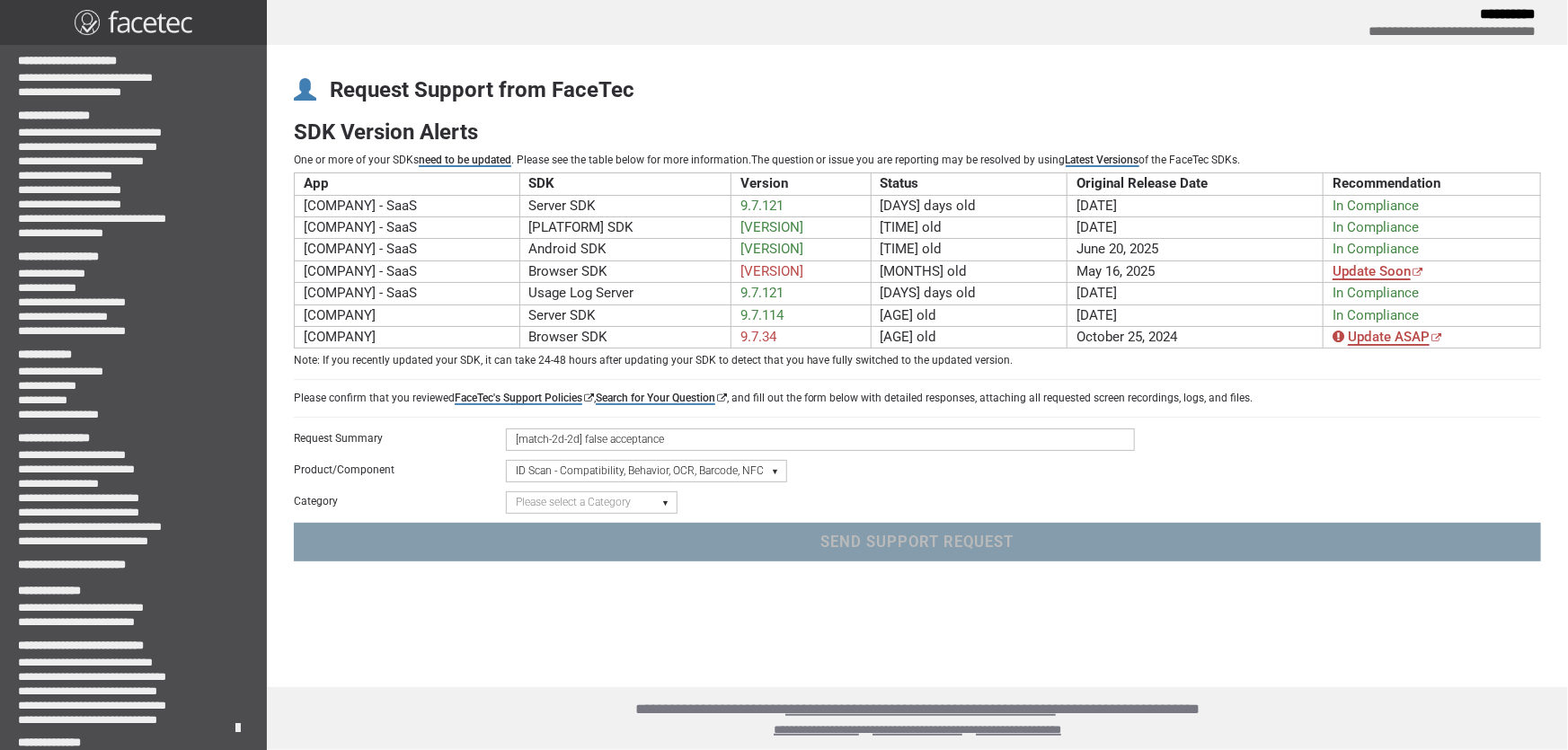 click on "Please select a Category ID Scan - Questions or Issues" at bounding box center [591, 502] 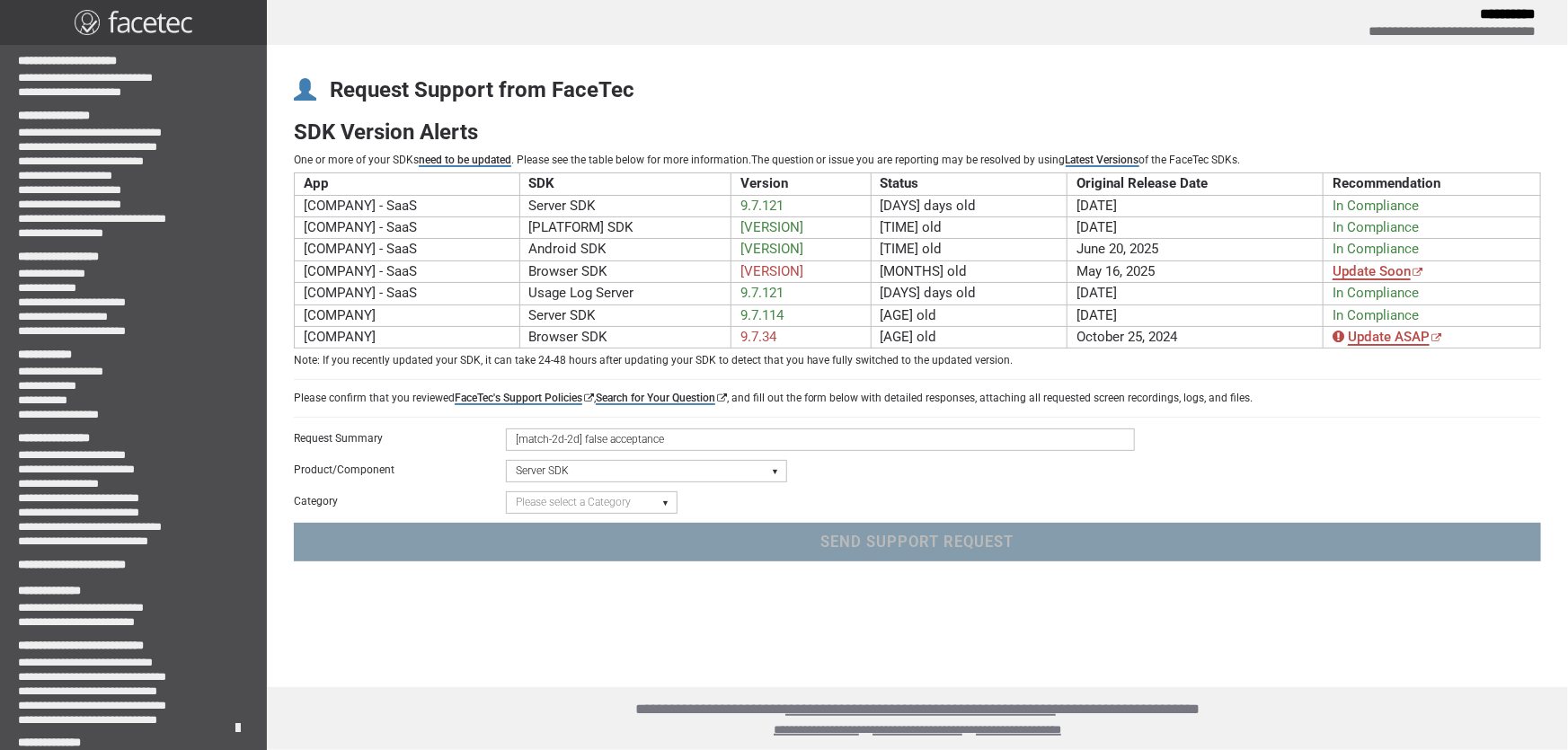 click on "Please select a Product/Component Device SDK (Android, iOS, Browser) Server SDK Dashboard SDK 3D Liveness & Matching ID Scan - Compatibility, Behavior, OCR, Barcode, NFC UR Codes - Biometric Barcodes Specific Features Access Request Account & Application" at bounding box center (646, 471) 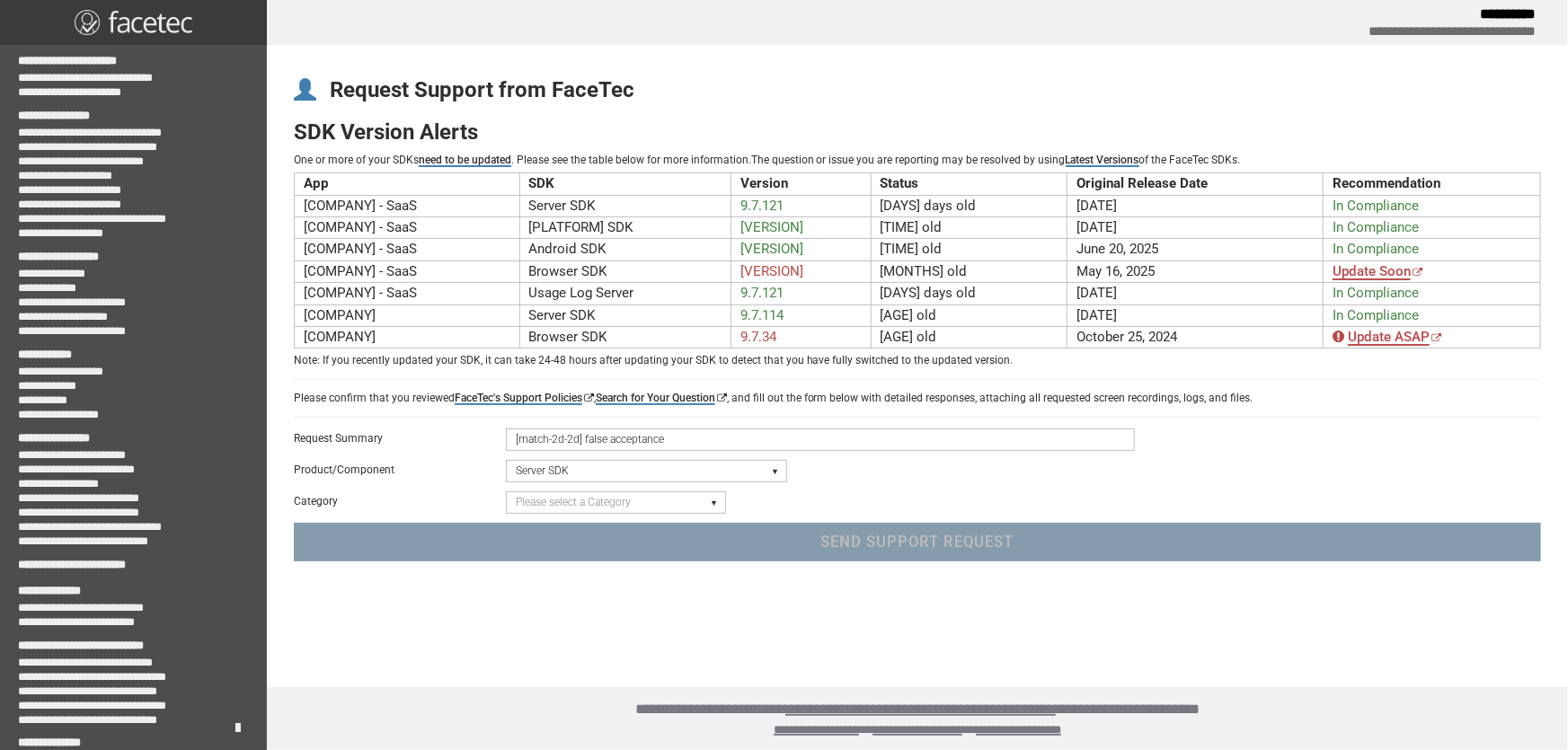 click on "Please select a Category Initialization Issue (Server Not Starting) Crash/Exception API Question or Issue Static Code Analyzer Results" at bounding box center [616, 502] 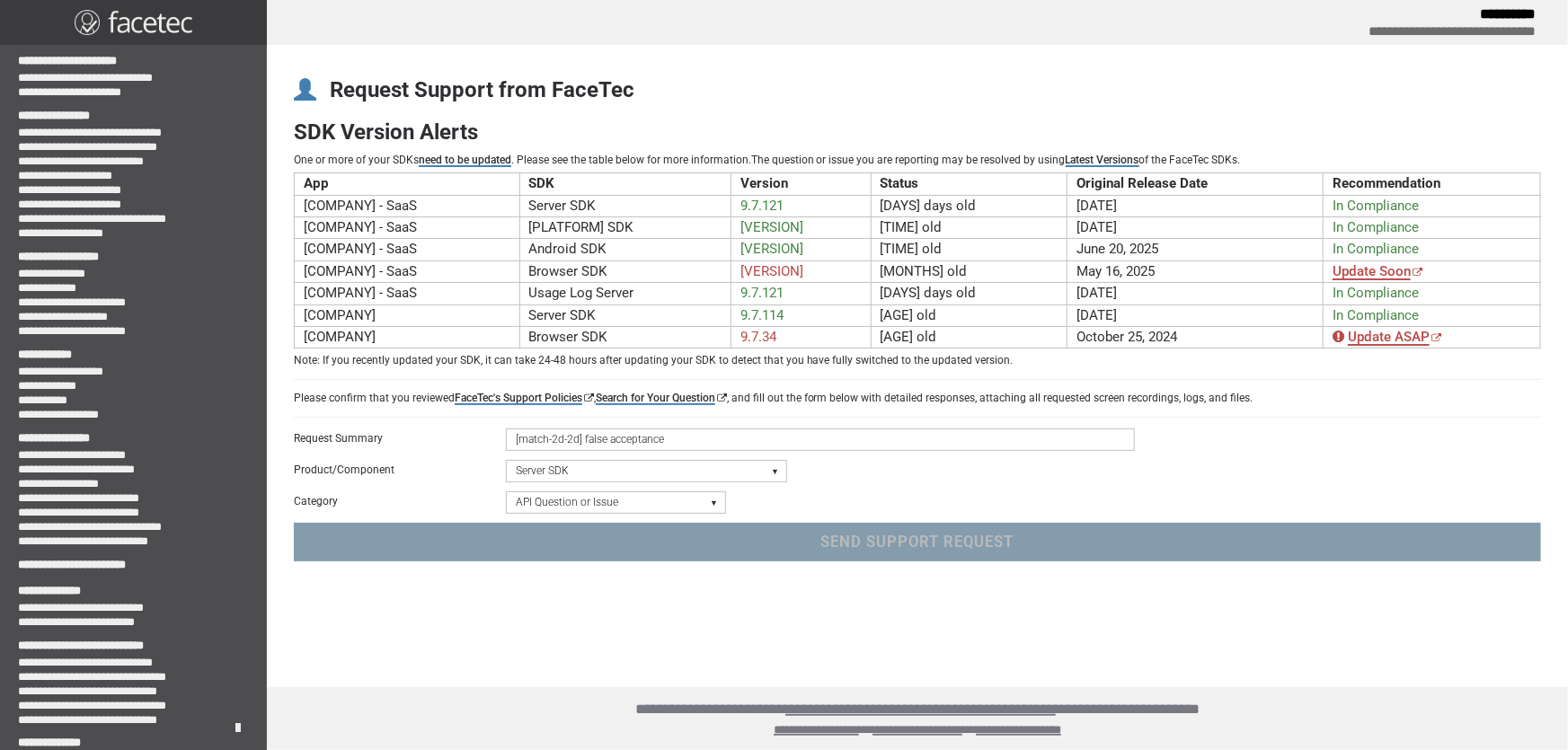 click on "Please select a Category Initialization Issue (Server Not Starting) Crash/Exception API Question or Issue Static Code Analyzer Results" at bounding box center (616, 502) 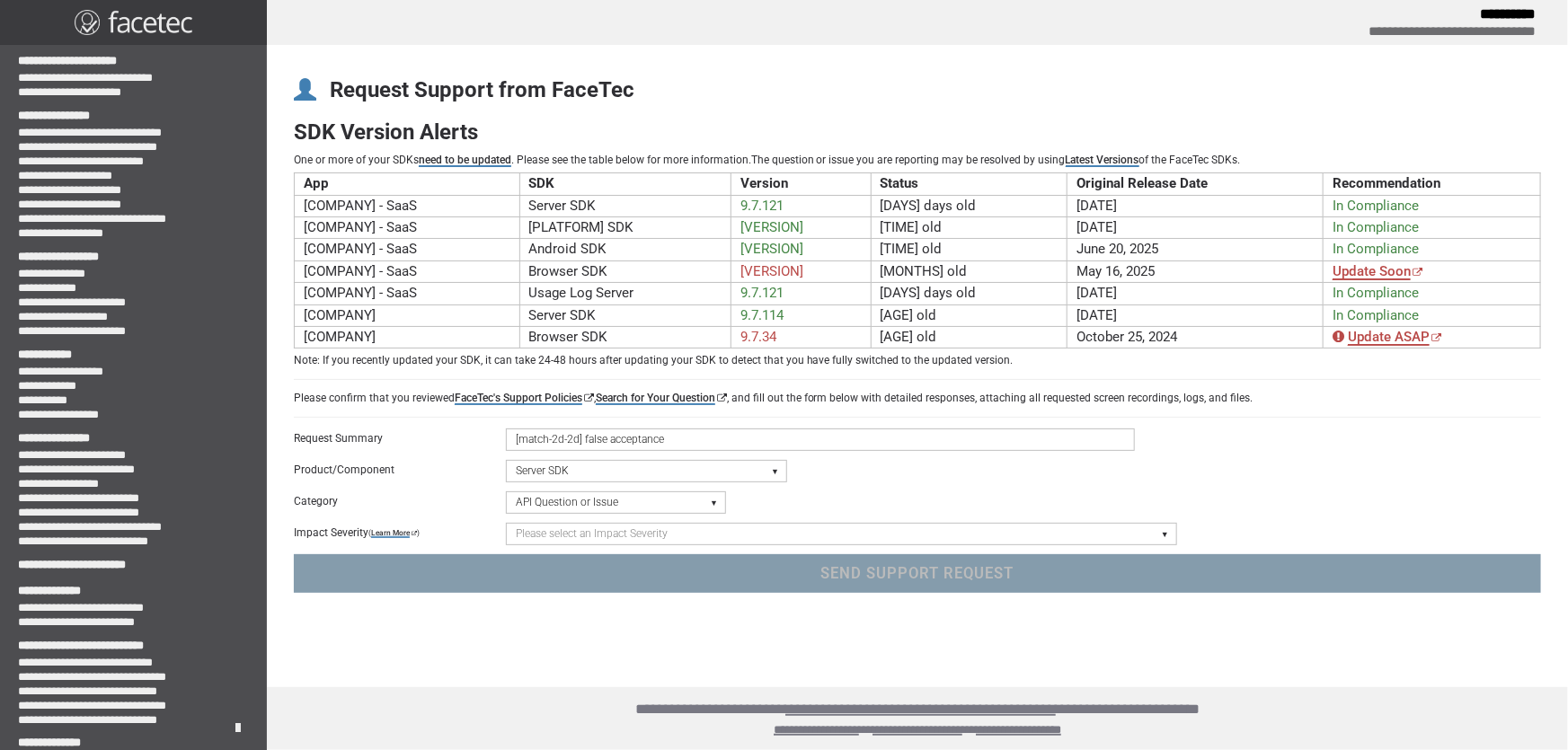 click on "Please select an Impact Severity Severity 1 - Minor Integration Issues, Upgrade Assistance, Encryption Key or Usage Log Questions with No Impact to Live Applications Severity 2 - Moderate Issues Impacting Live Applications / Production Systems Severity 3 - Major Issues Impacting Live Applications - Critical Errors in Production Systems" at bounding box center (841, 534) 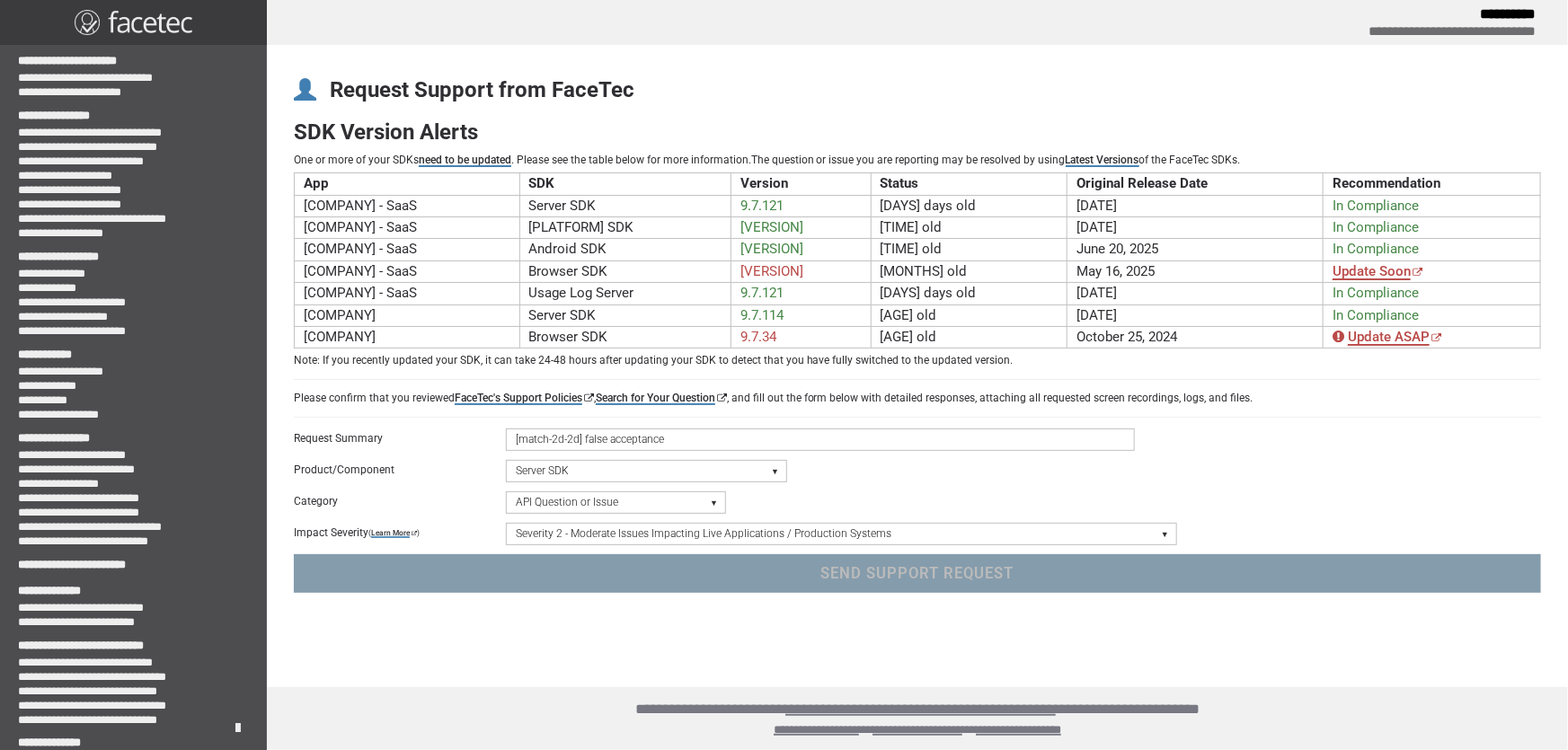 click on "Please select an Impact Severity Severity 1 - Minor Integration Issues, Upgrade Assistance, Encryption Key or Usage Log Questions with No Impact to Live Applications Severity 2 - Moderate Issues Impacting Live Applications / Production Systems Severity 3 - Major Issues Impacting Live Applications - Critical Errors in Production Systems" at bounding box center [841, 534] 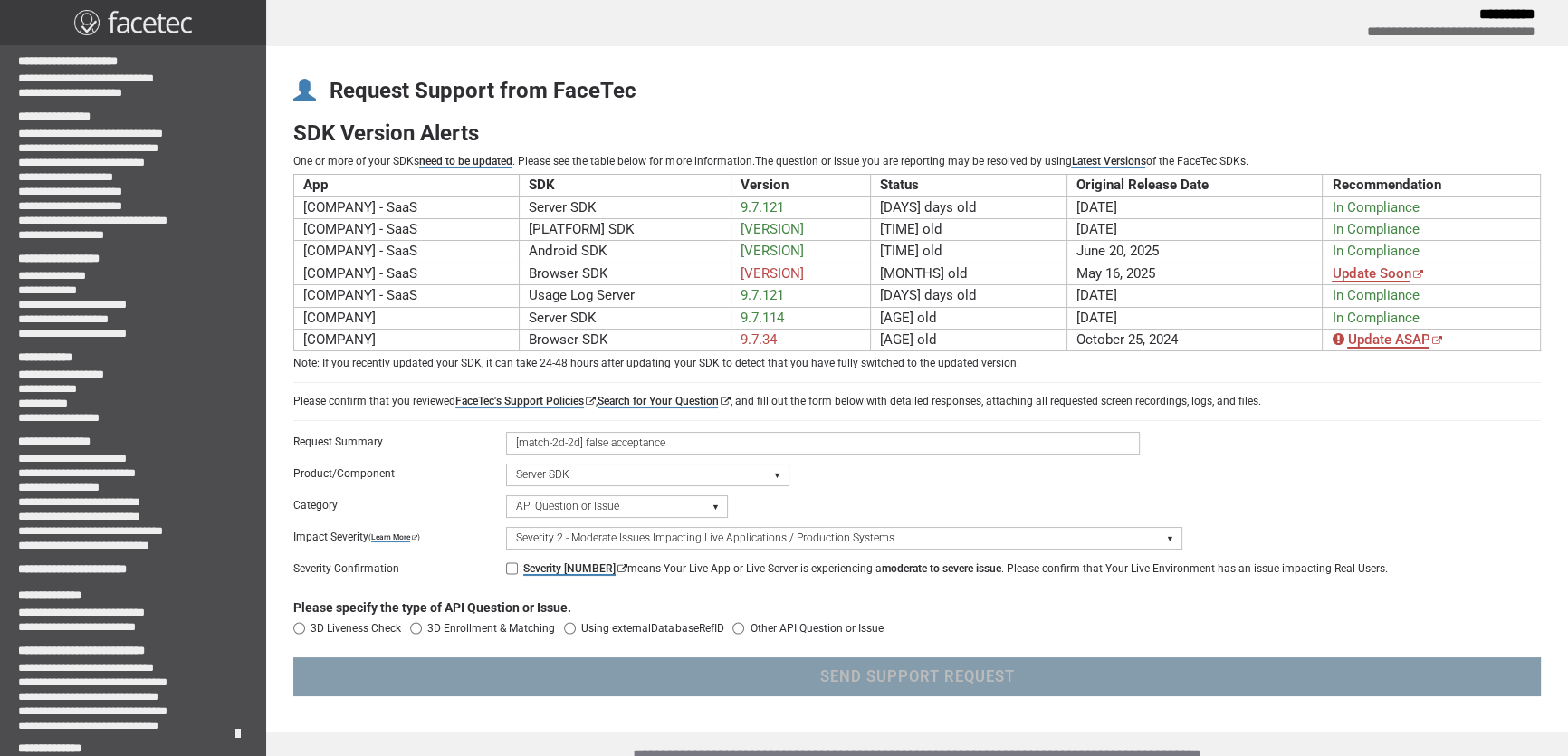 click on "Other API Question or Issue" at bounding box center (738, 628) 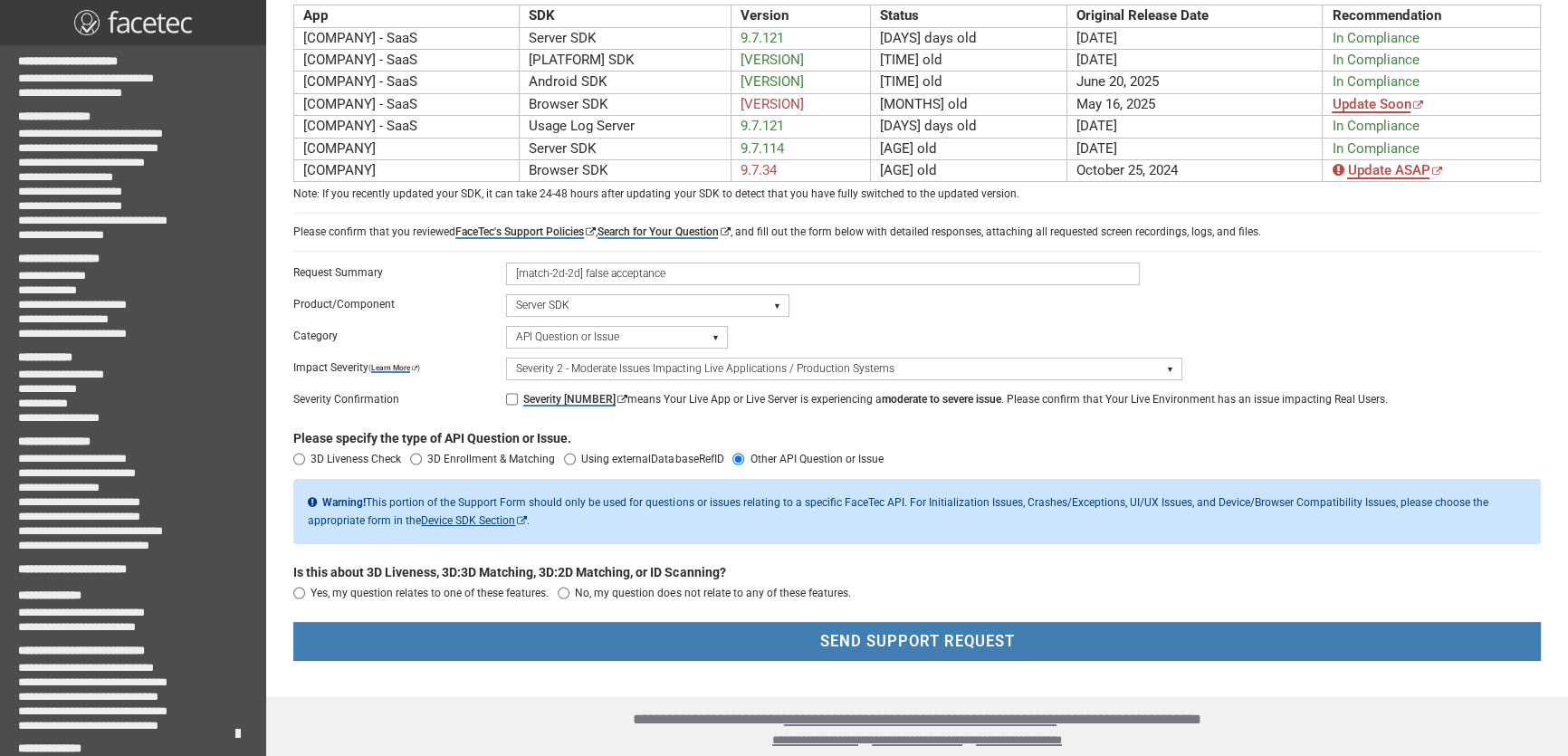 scroll, scrollTop: 171, scrollLeft: 0, axis: vertical 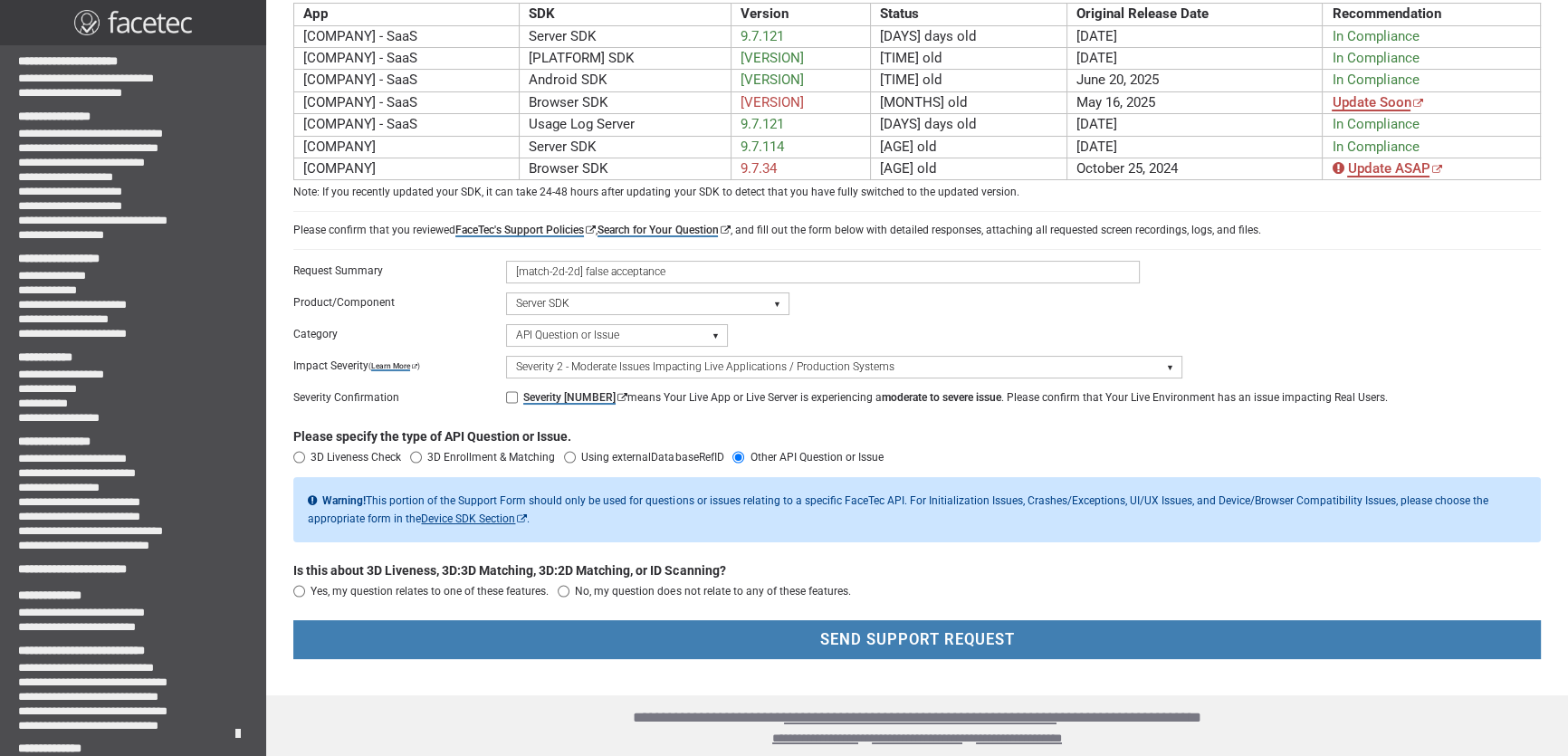 click on "No, my question does not relate to any of these features." at bounding box center [563, 591] 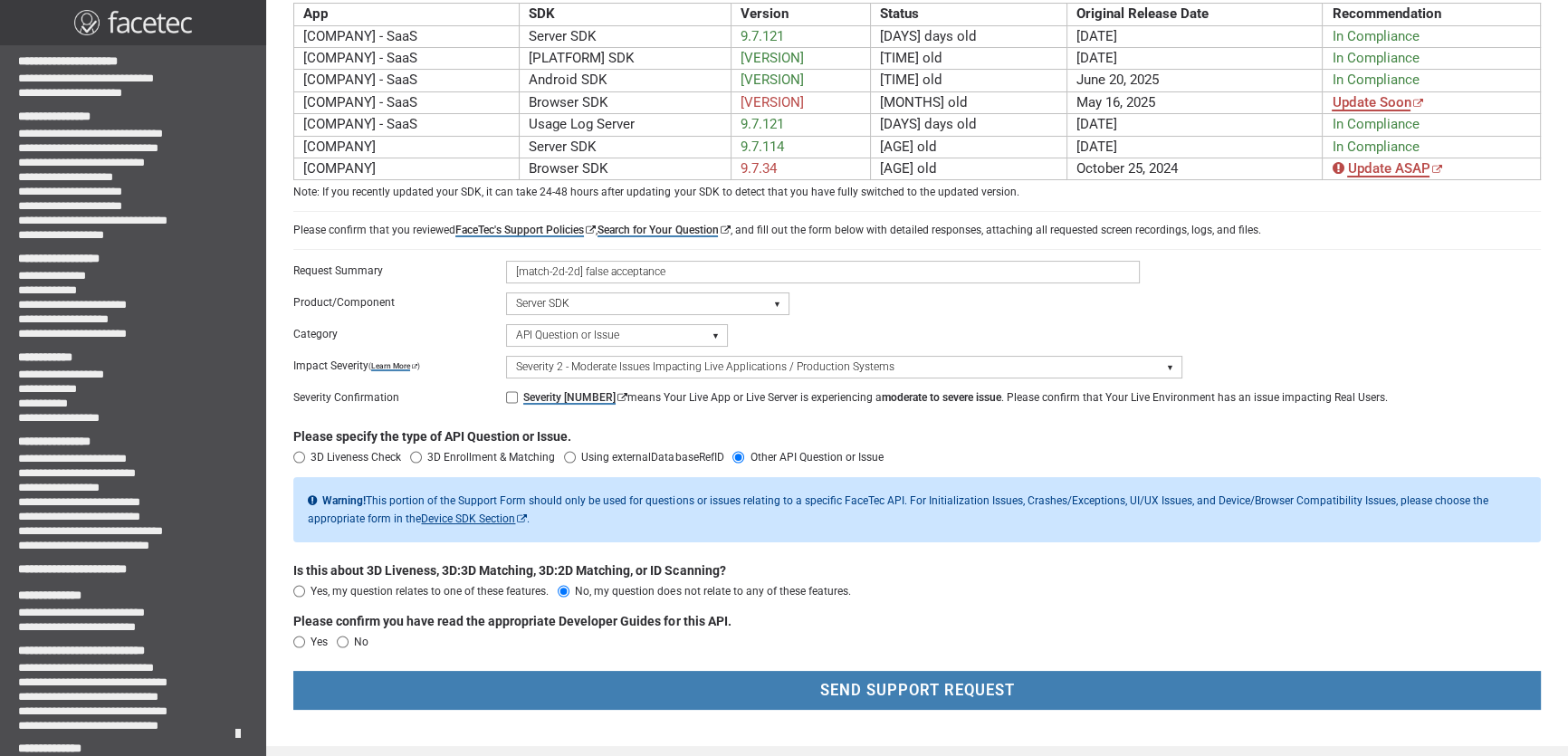 scroll, scrollTop: 222, scrollLeft: 0, axis: vertical 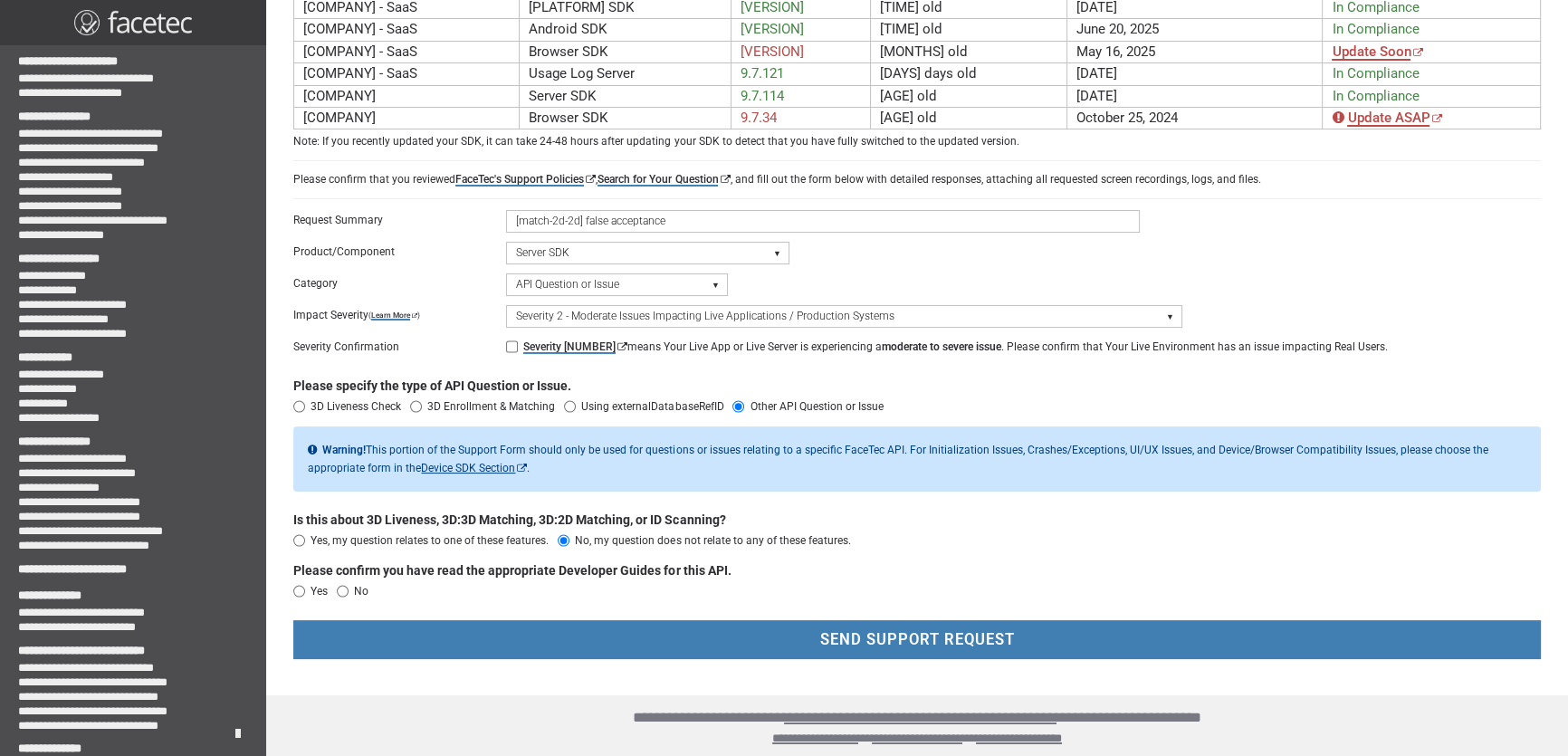 click on "Yes" at bounding box center [299, 591] 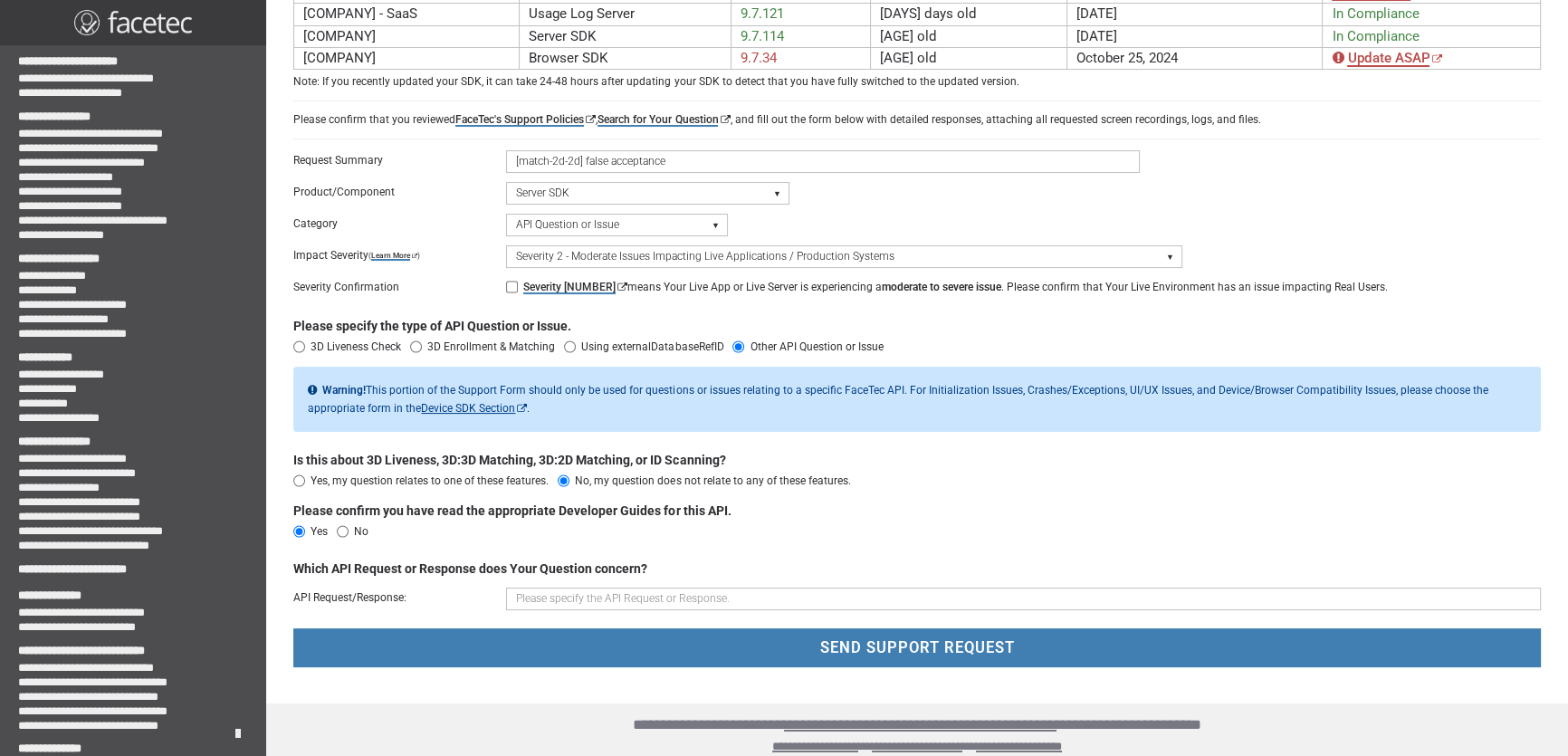 scroll, scrollTop: 290, scrollLeft: 0, axis: vertical 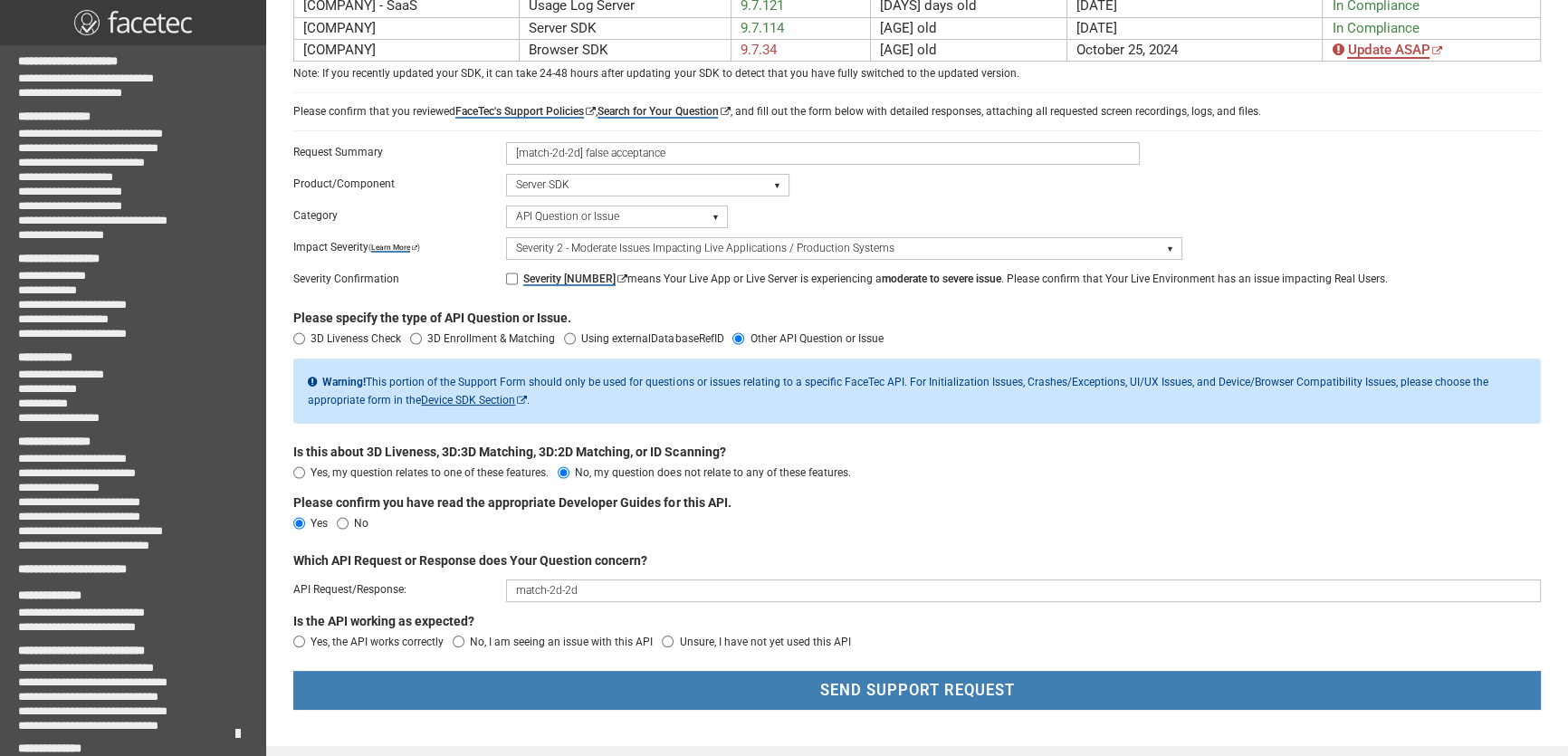 type on "match-2d-2d" 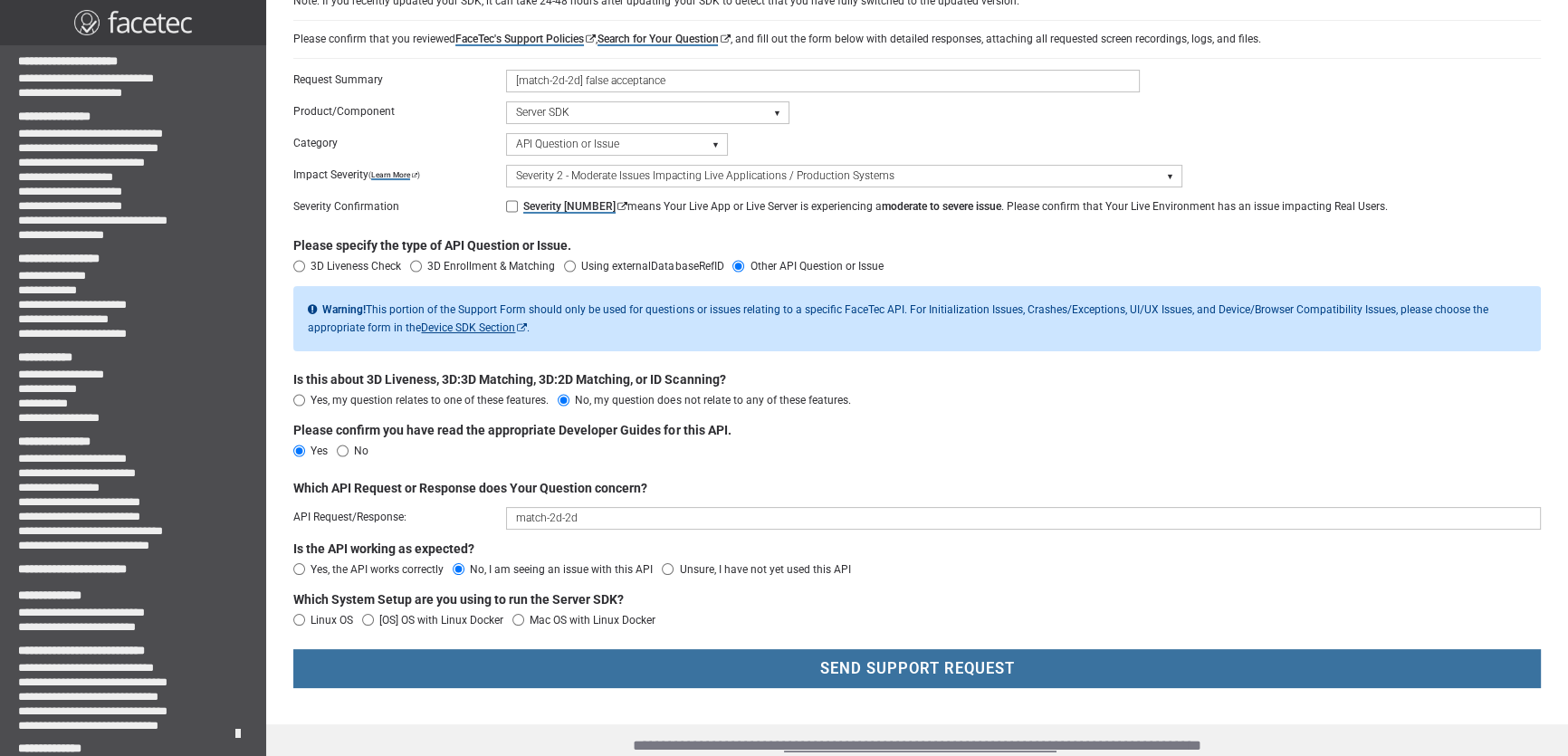 scroll, scrollTop: 390, scrollLeft: 0, axis: vertical 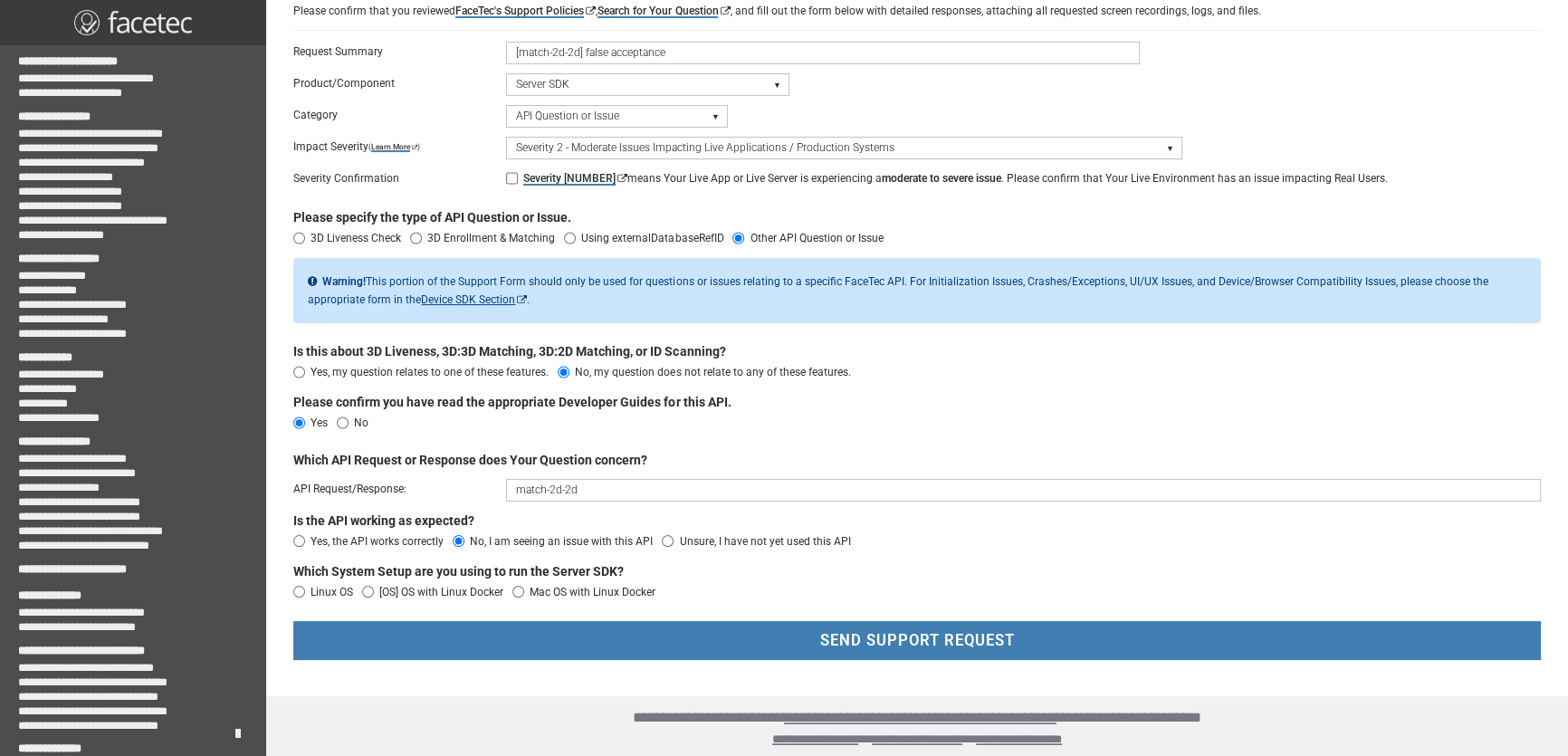 click on "Linux OS" at bounding box center [299, 592] 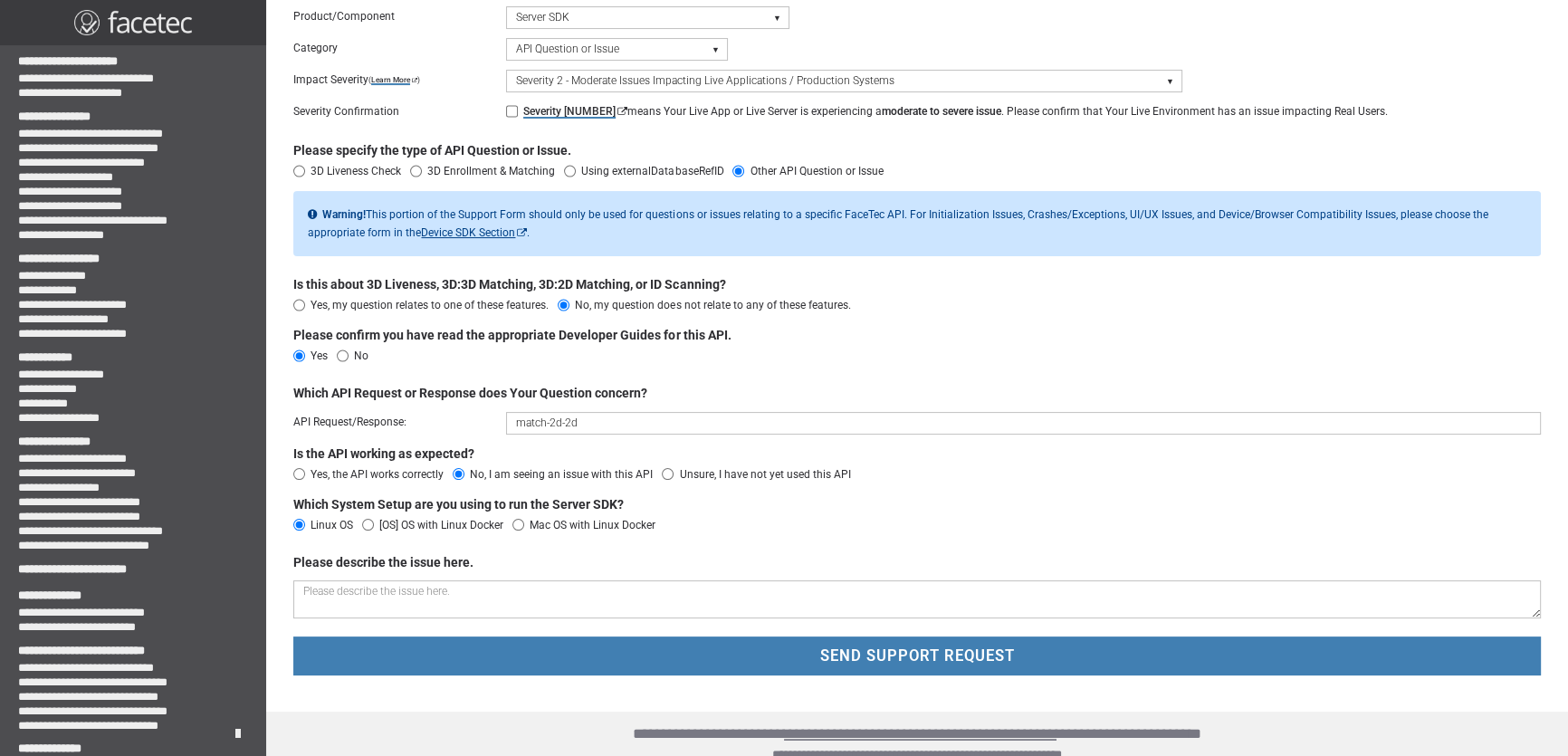 scroll, scrollTop: 473, scrollLeft: 0, axis: vertical 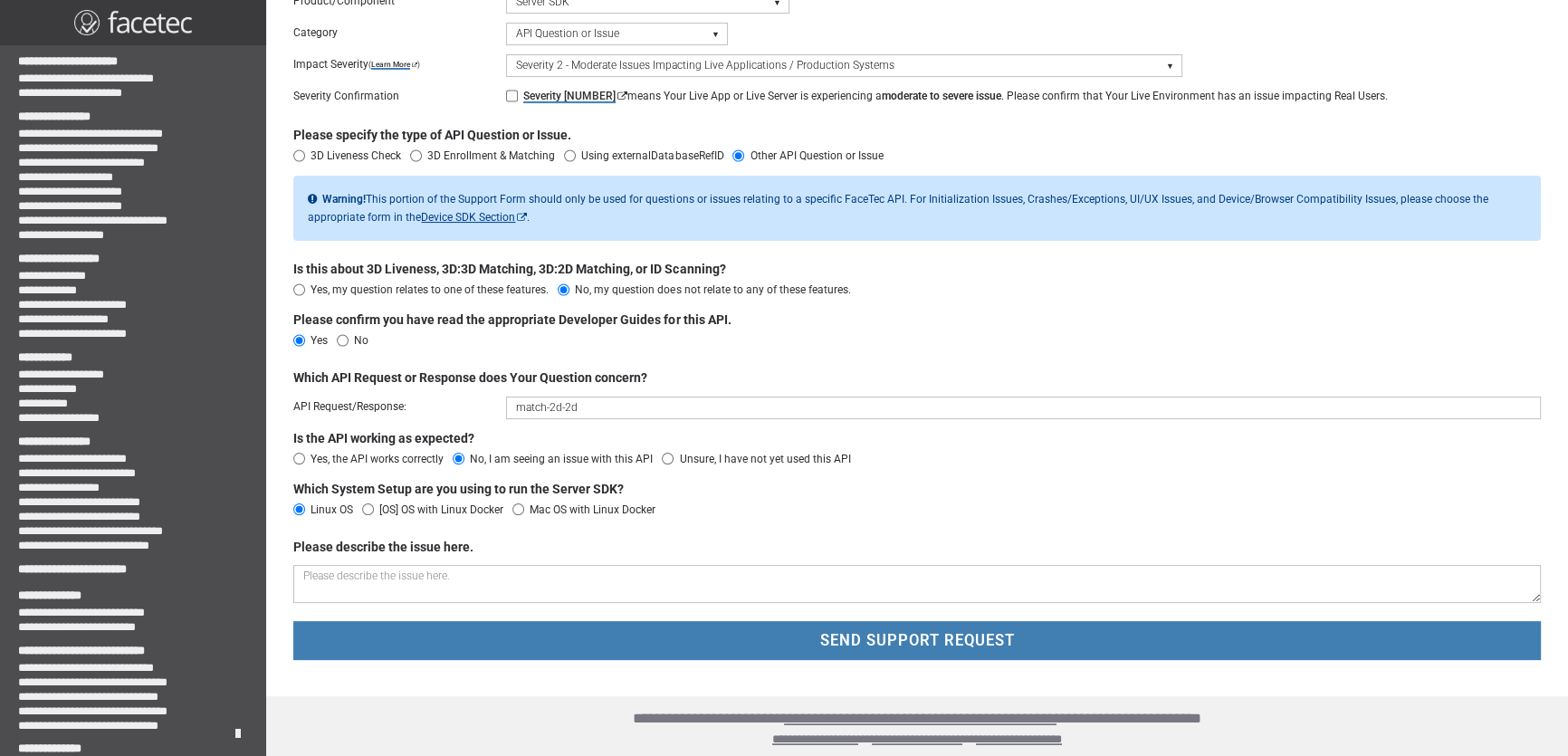 click at bounding box center [916, 584] 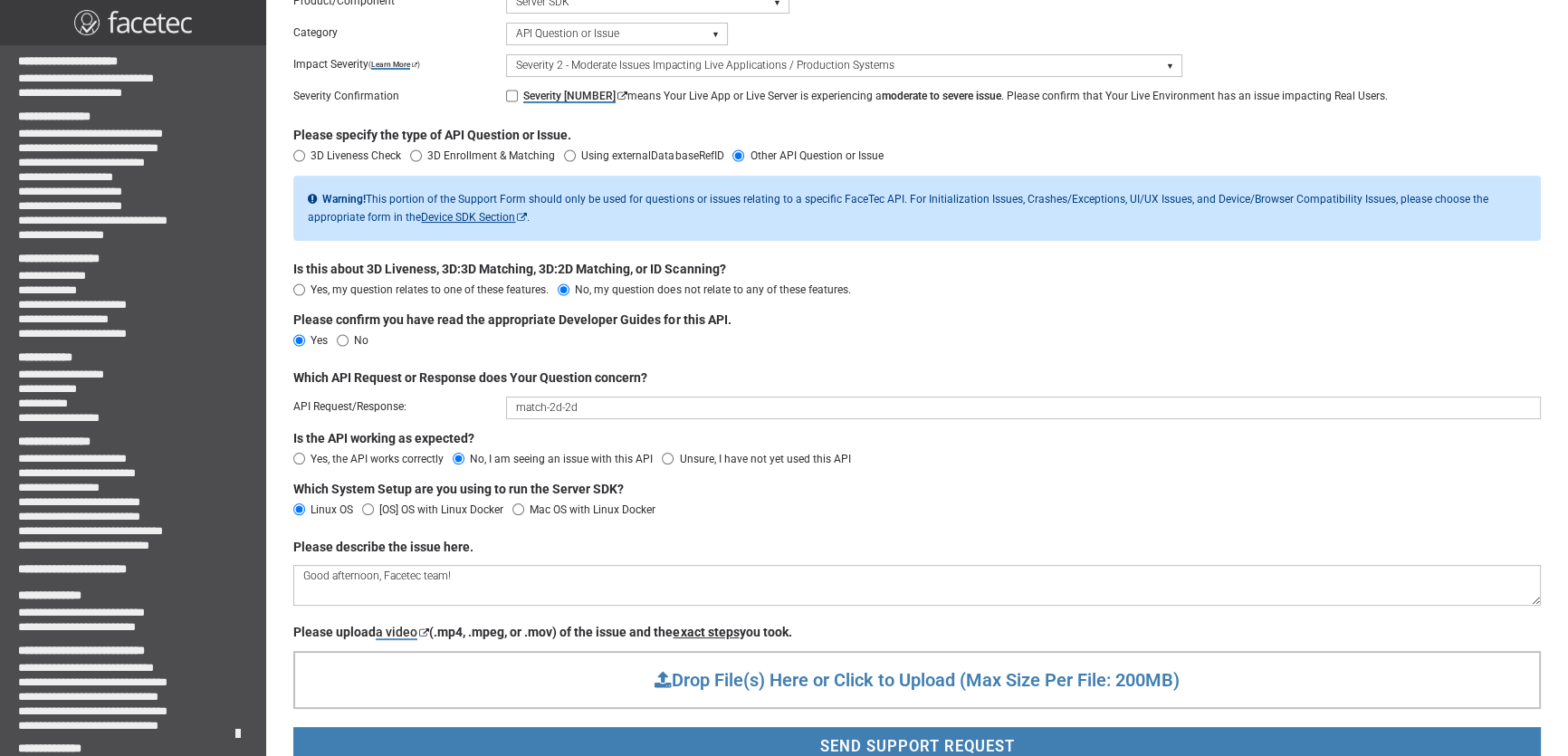 drag, startPoint x: 475, startPoint y: 578, endPoint x: 247, endPoint y: 578, distance: 228 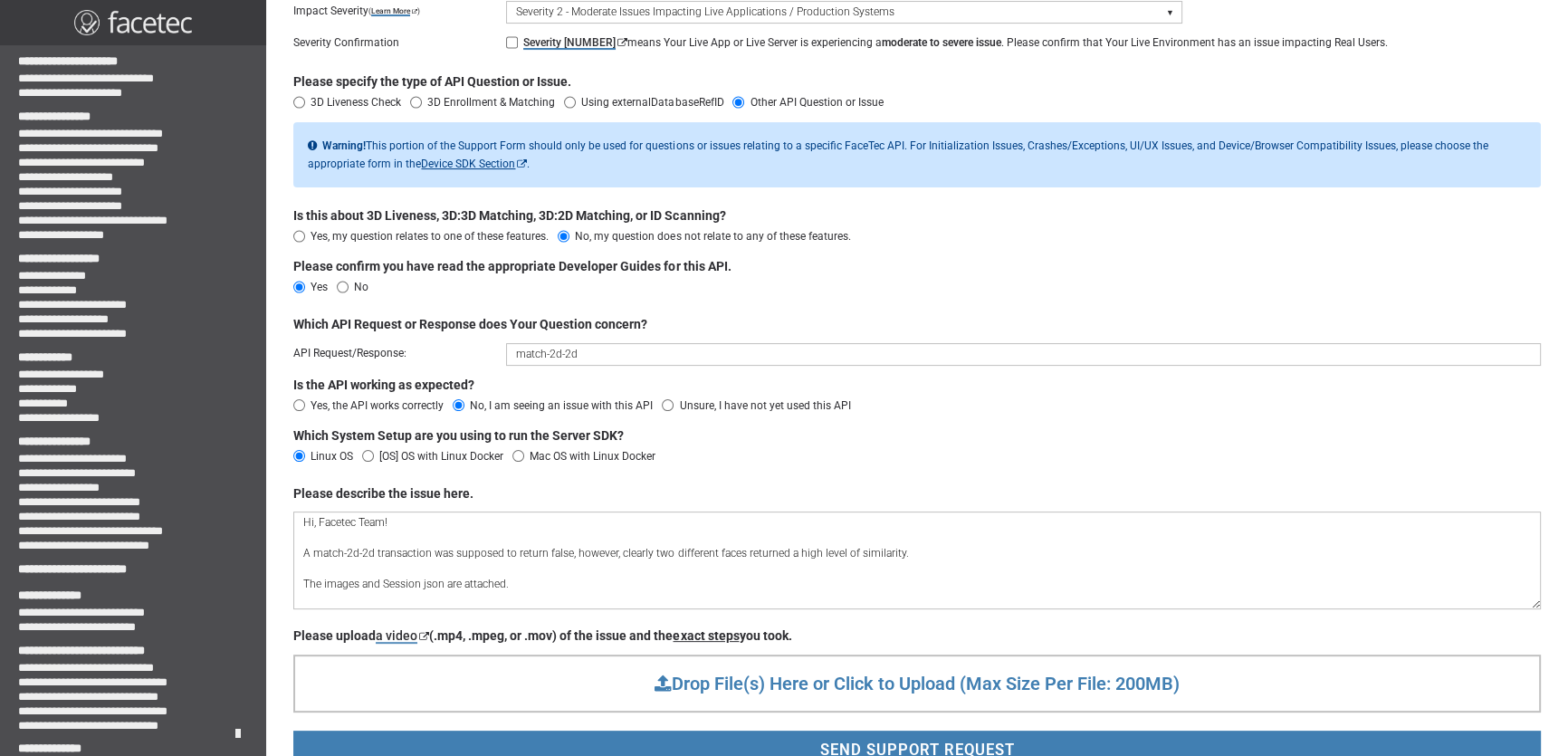 scroll, scrollTop: 555, scrollLeft: 0, axis: vertical 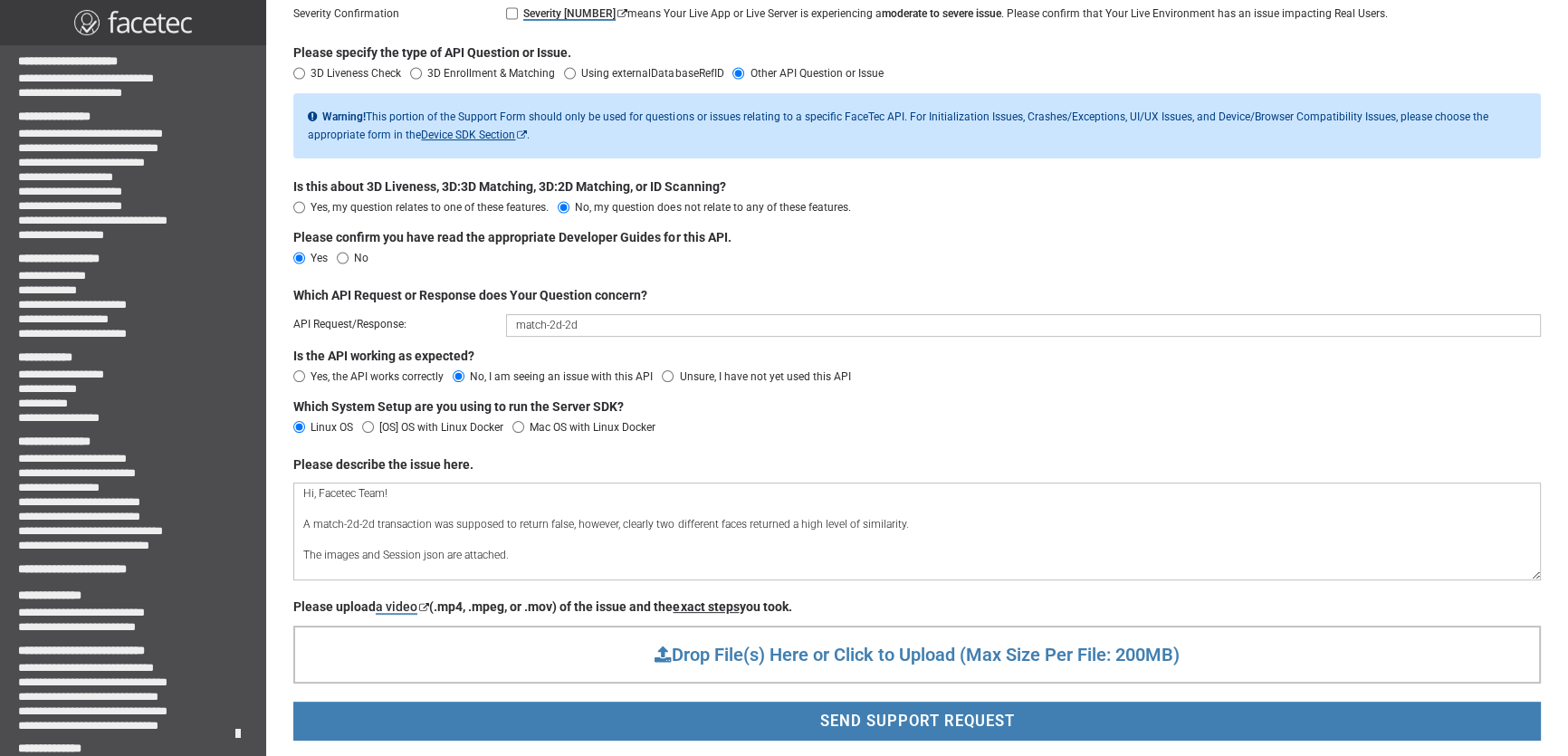 drag, startPoint x: 534, startPoint y: 552, endPoint x: 281, endPoint y: 487, distance: 261.21639 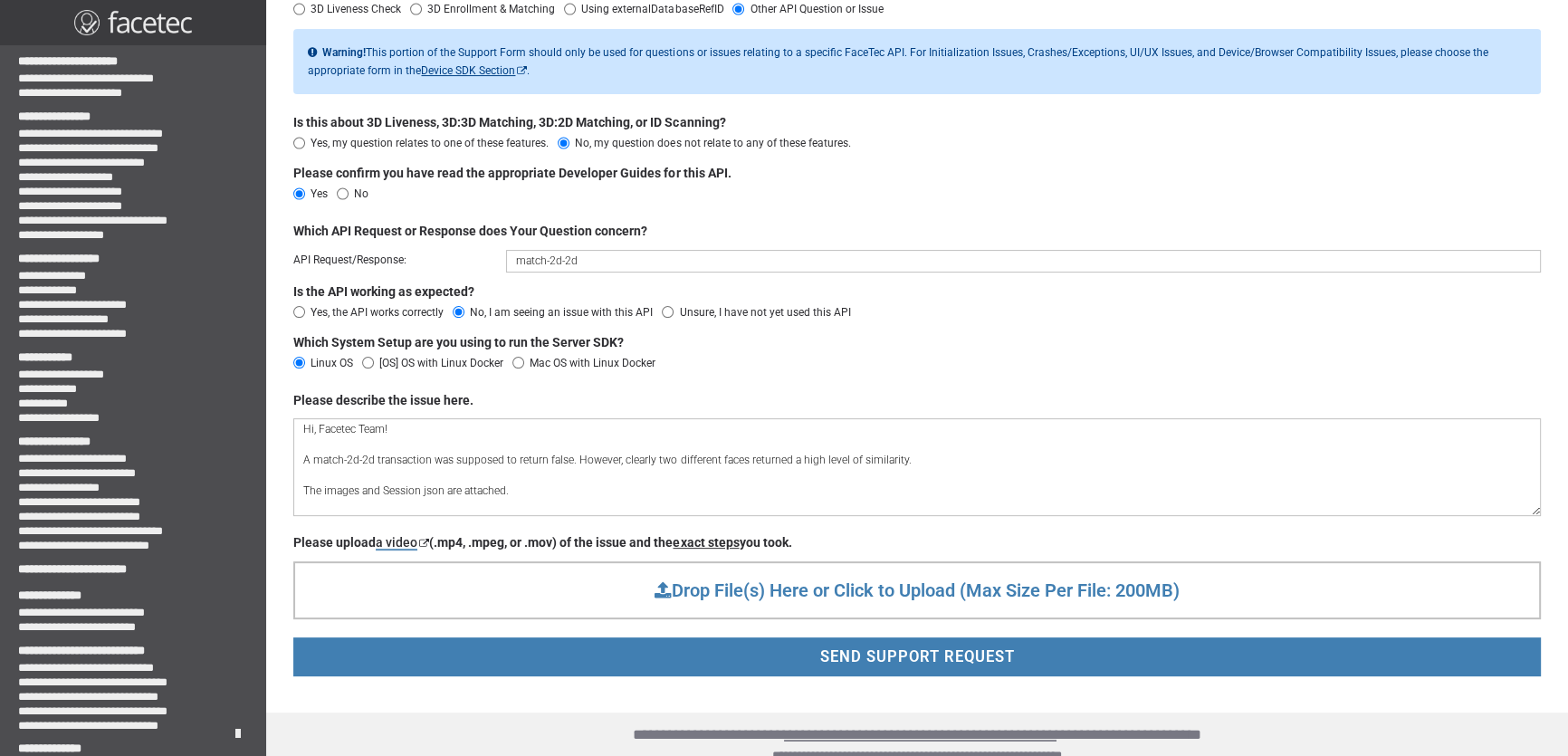 scroll, scrollTop: 636, scrollLeft: 0, axis: vertical 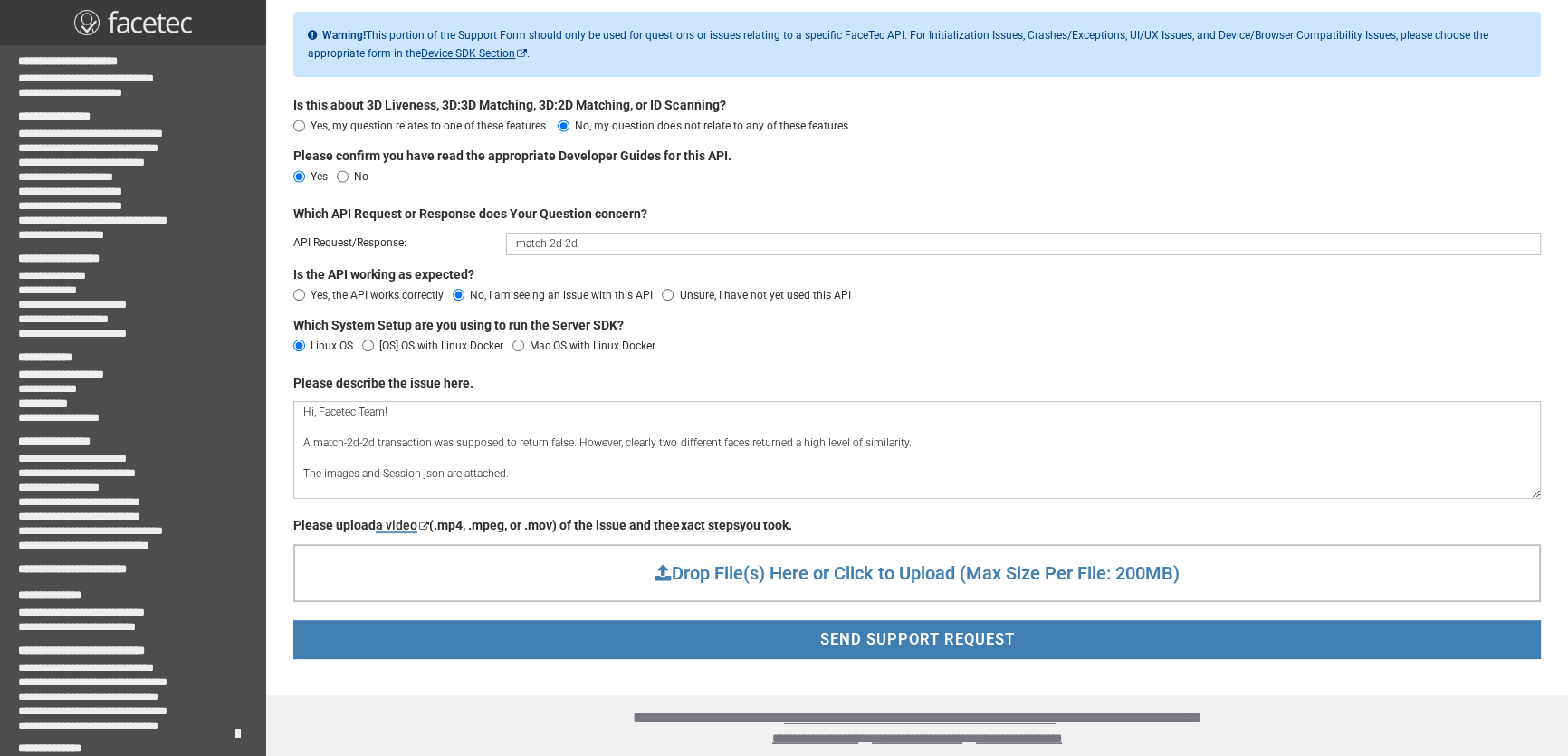 click on "Hi, Facetec Team!
A match-2d-2d transaction was supposed to return false. However, clearly two different faces returned a high level of similarity.
The images and Session json are attached." at bounding box center [916, 450] 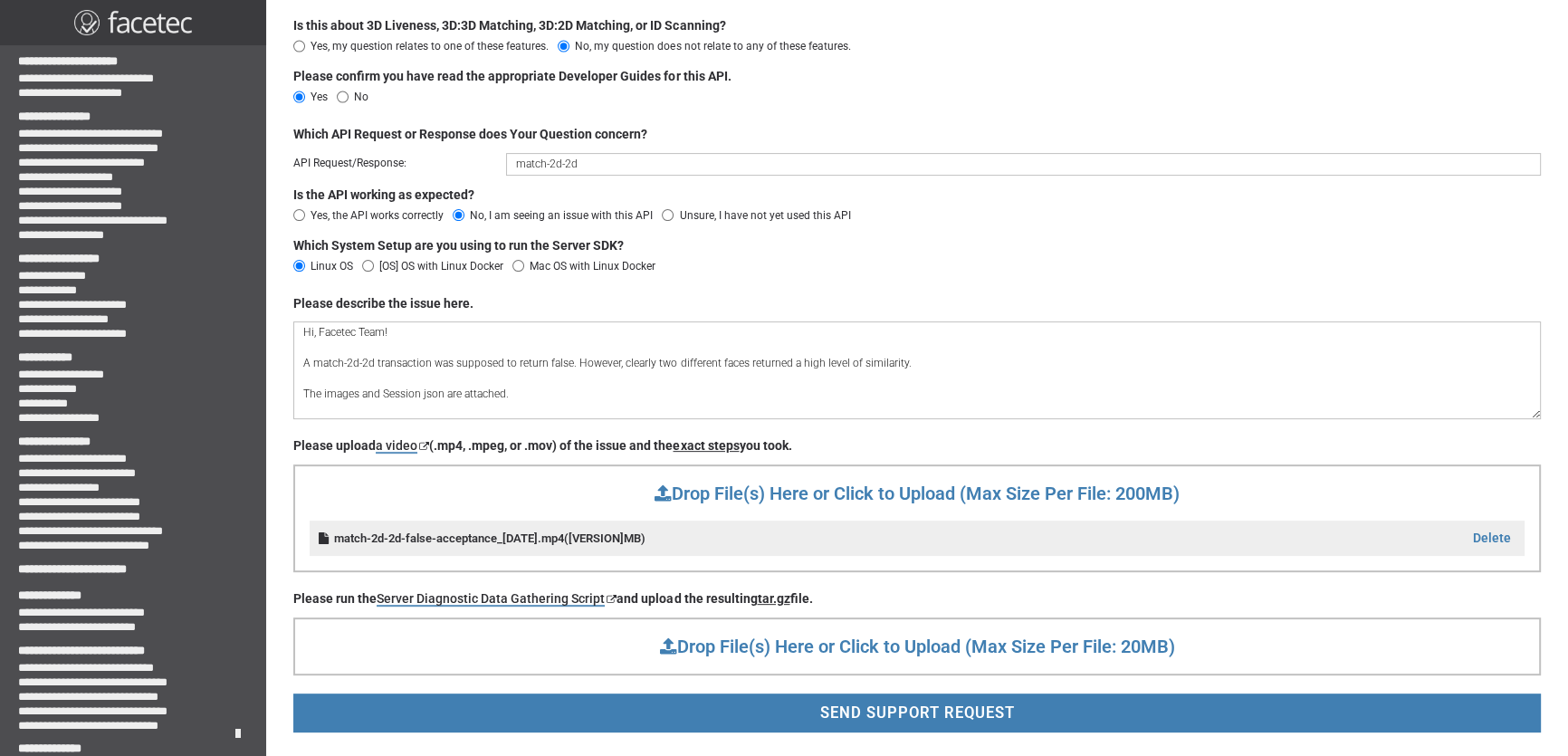 scroll, scrollTop: 789, scrollLeft: 0, axis: vertical 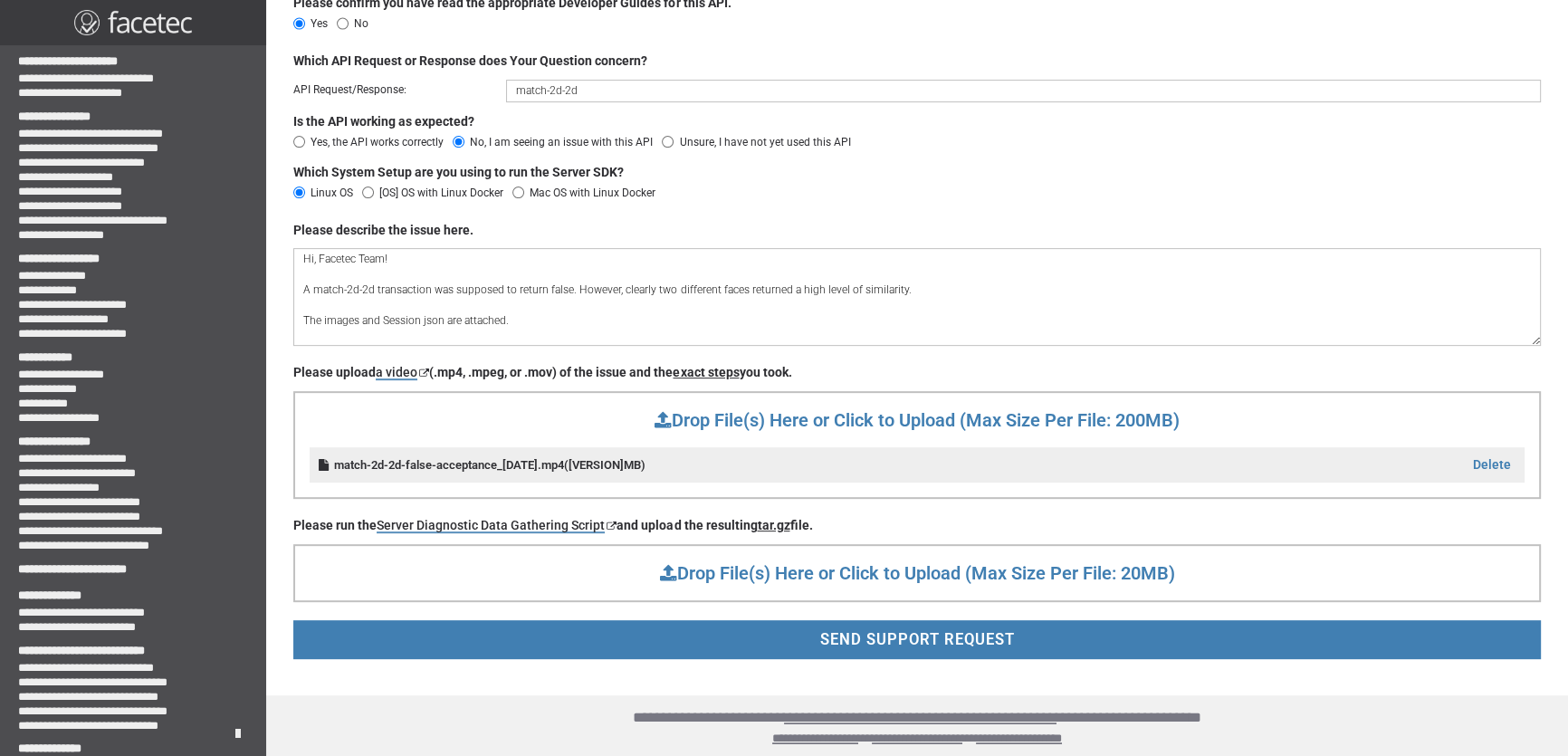 click on "Drop File(s) Here or Click to Upload (Max Size Per File: 20MB)" at bounding box center (917, 573) 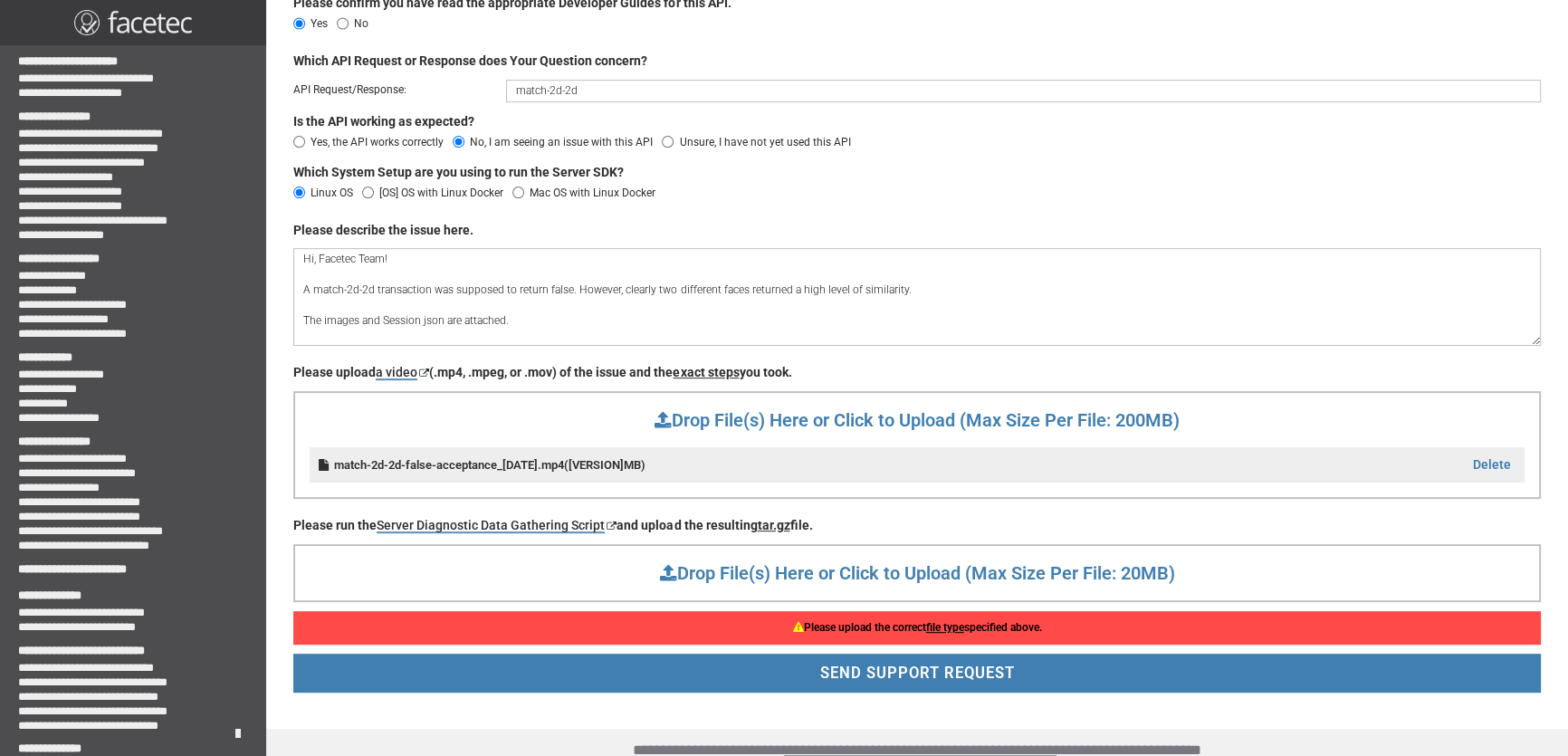 click on "Drop File(s) Here or Click to Upload (Max Size Per File: 20MB)" at bounding box center (917, 573) 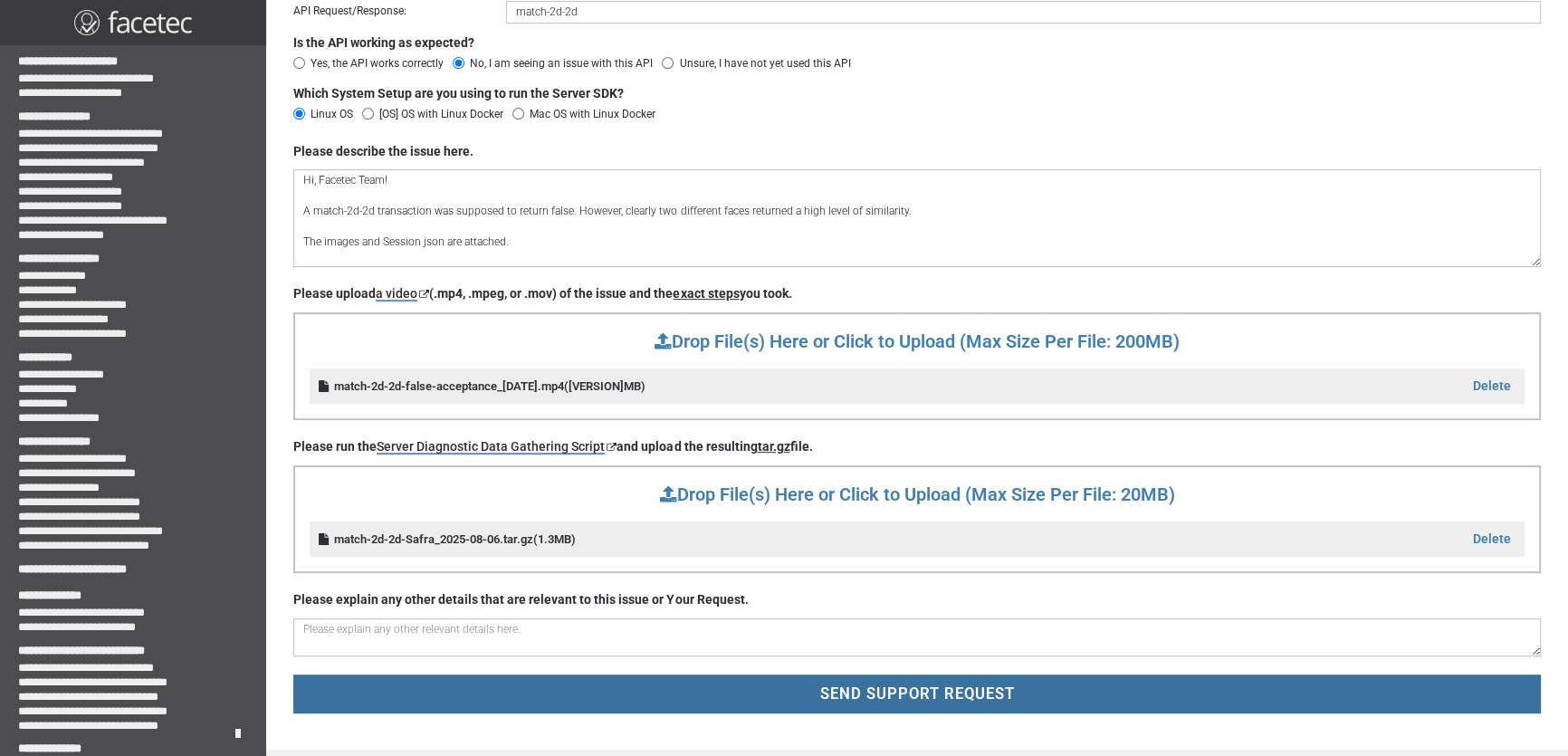 scroll, scrollTop: 923, scrollLeft: 0, axis: vertical 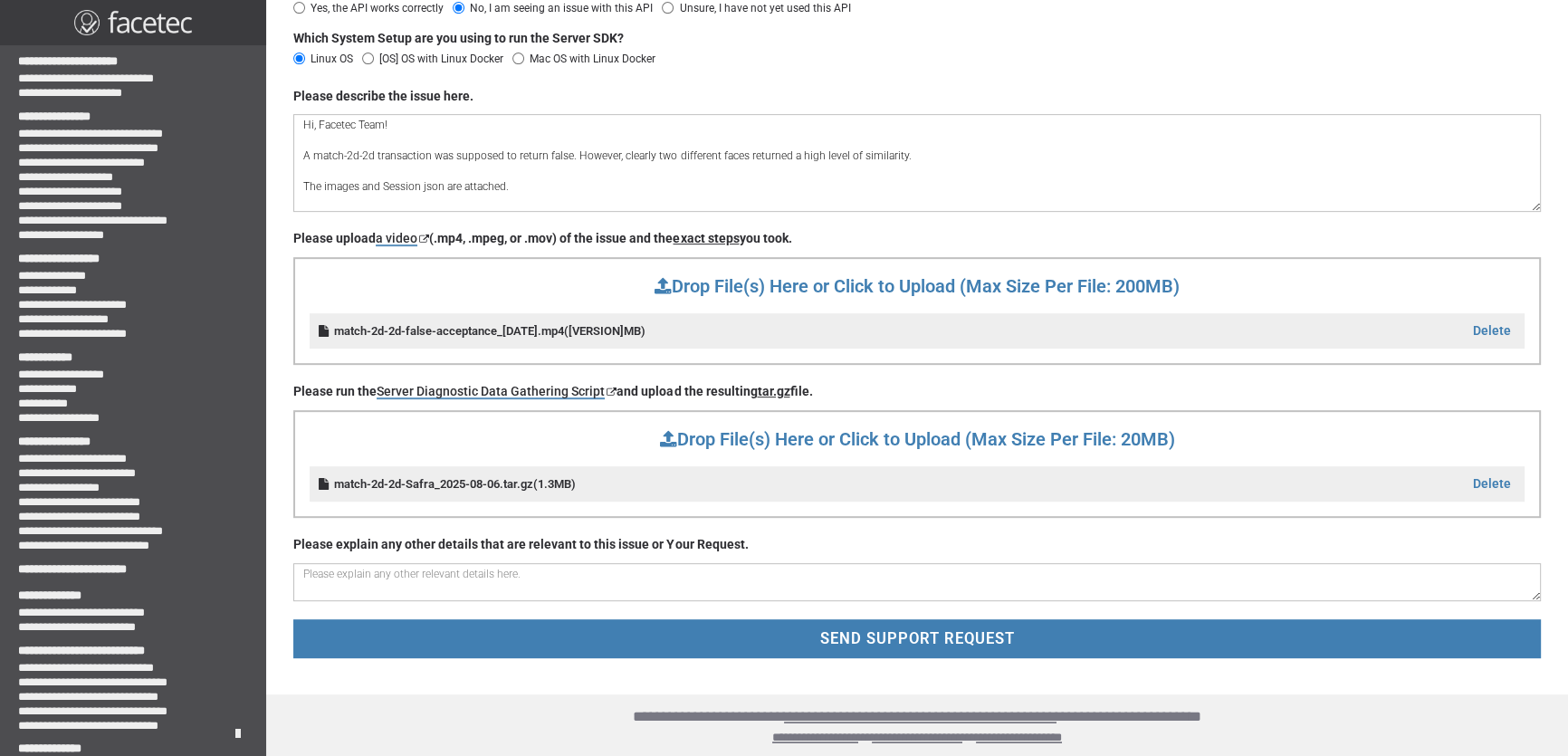 click at bounding box center [916, 582] 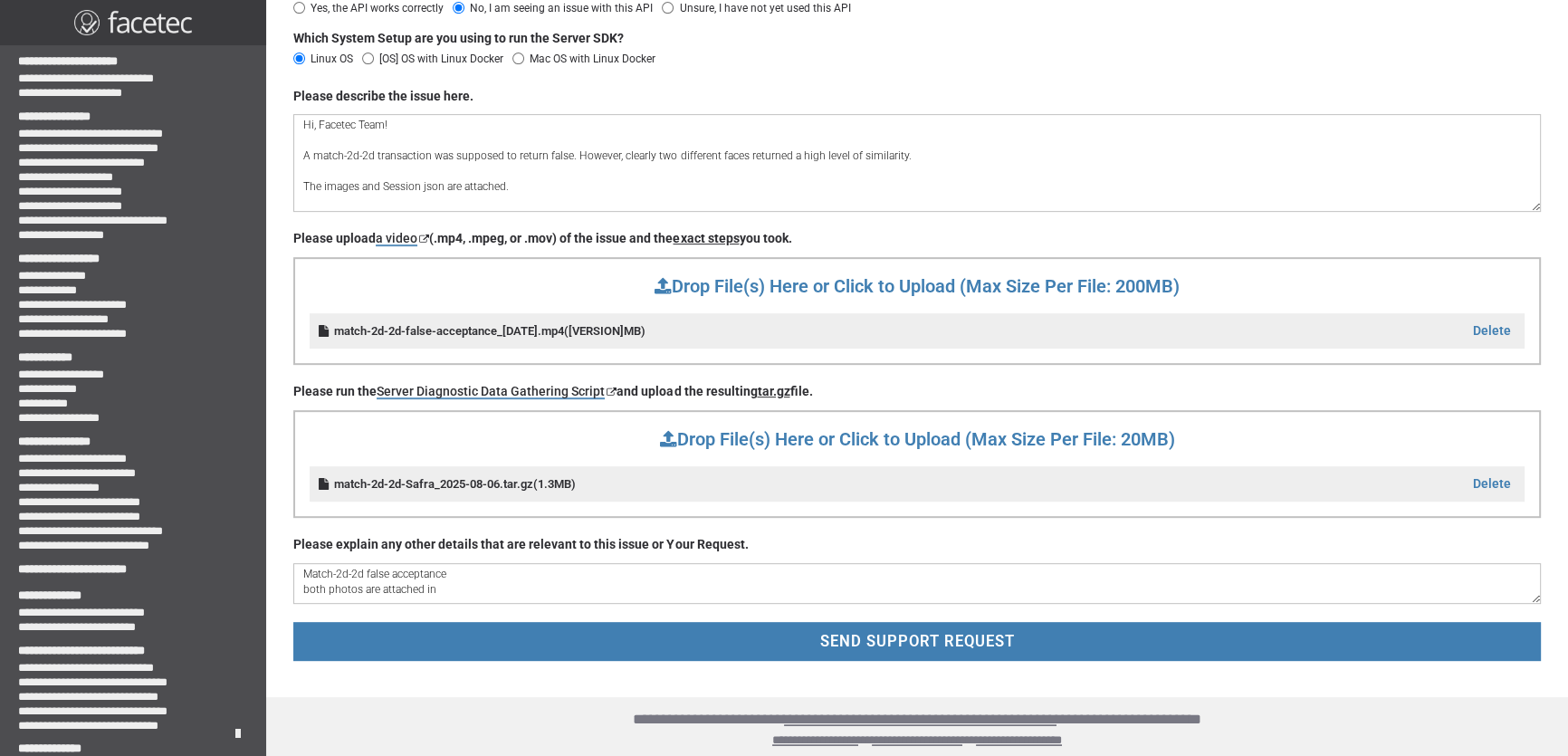 click on "Match-2d-2d false acceptance
both photos are attached in" at bounding box center (916, 583) 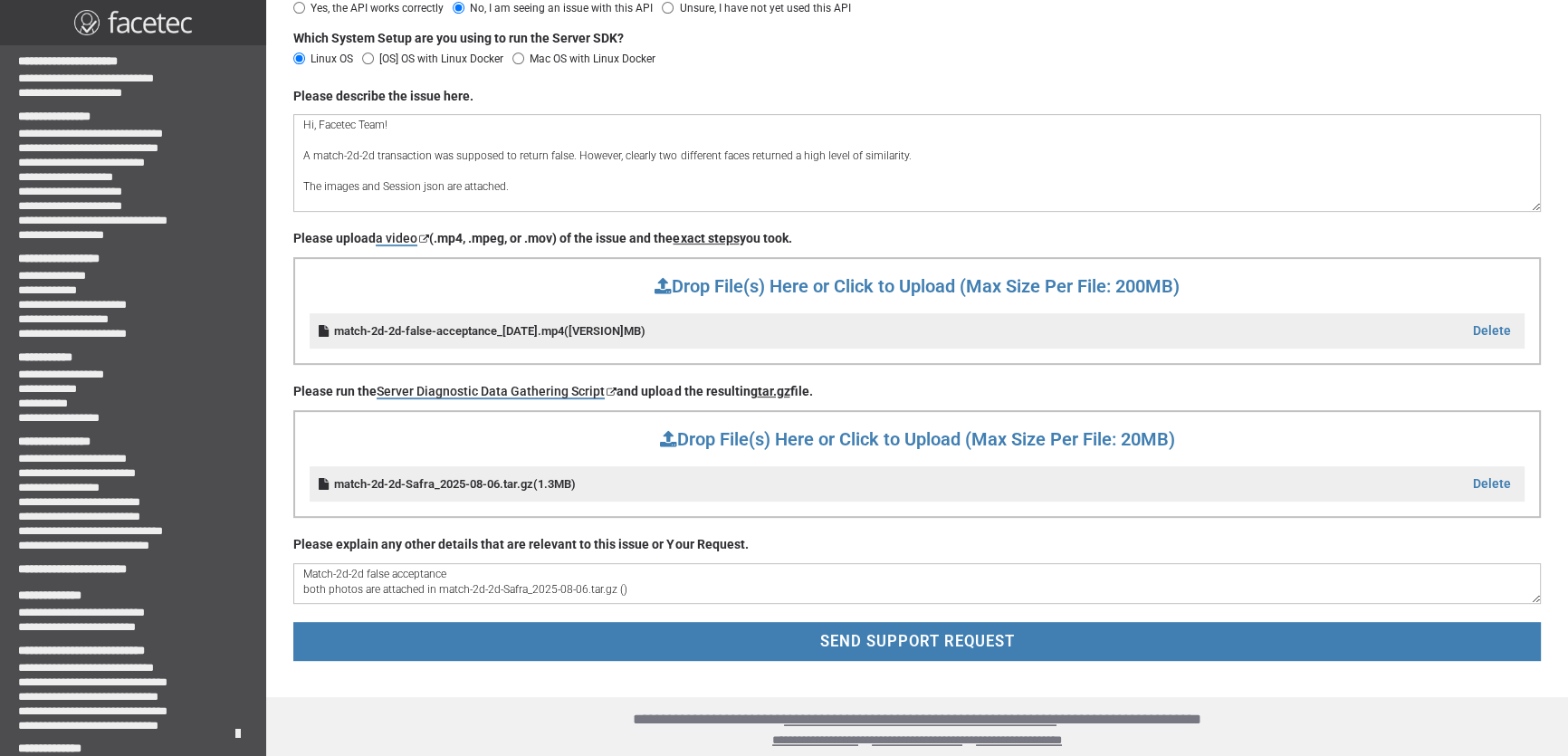 drag, startPoint x: 617, startPoint y: 585, endPoint x: 757, endPoint y: 550, distance: 144.3087 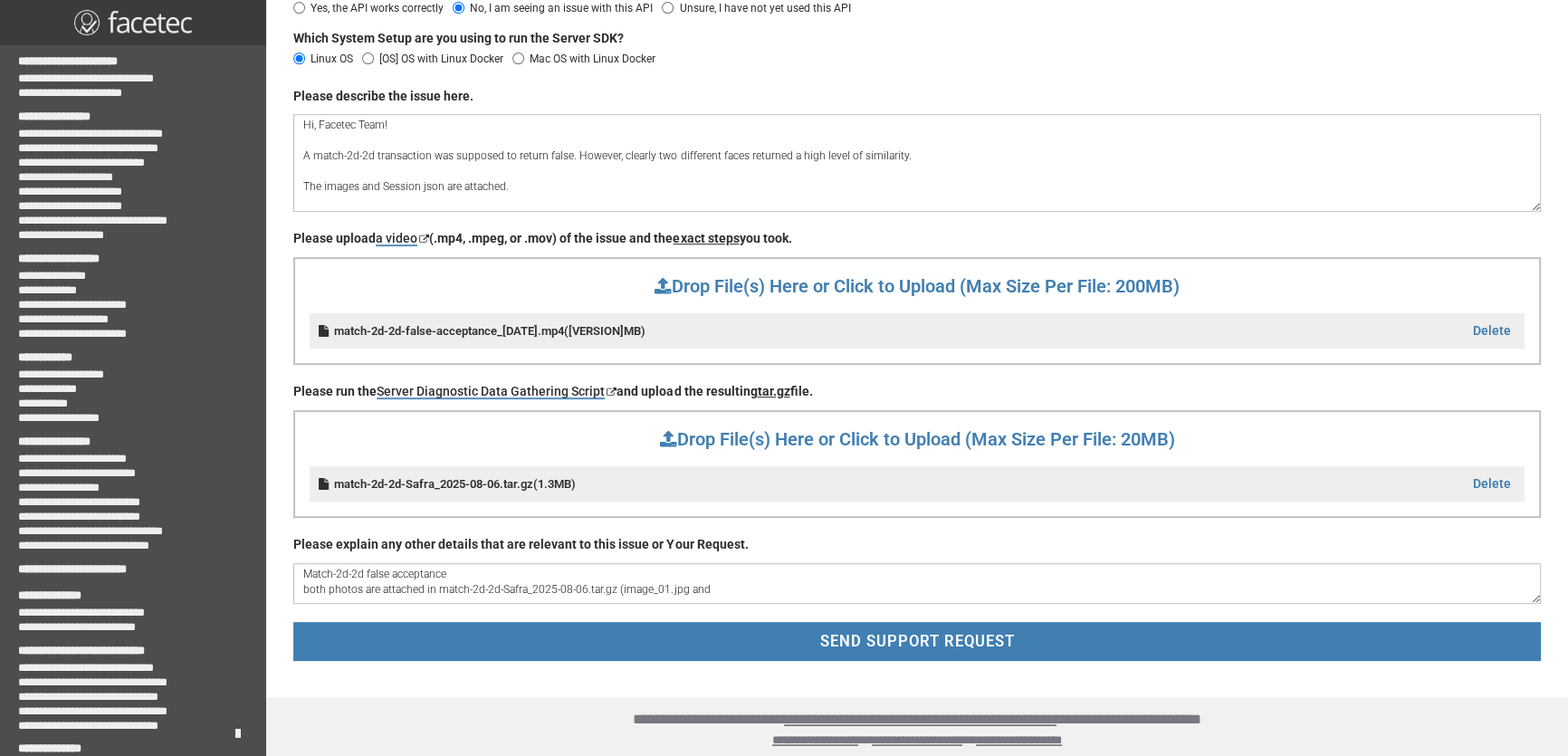 paste on "image_01.jpg" 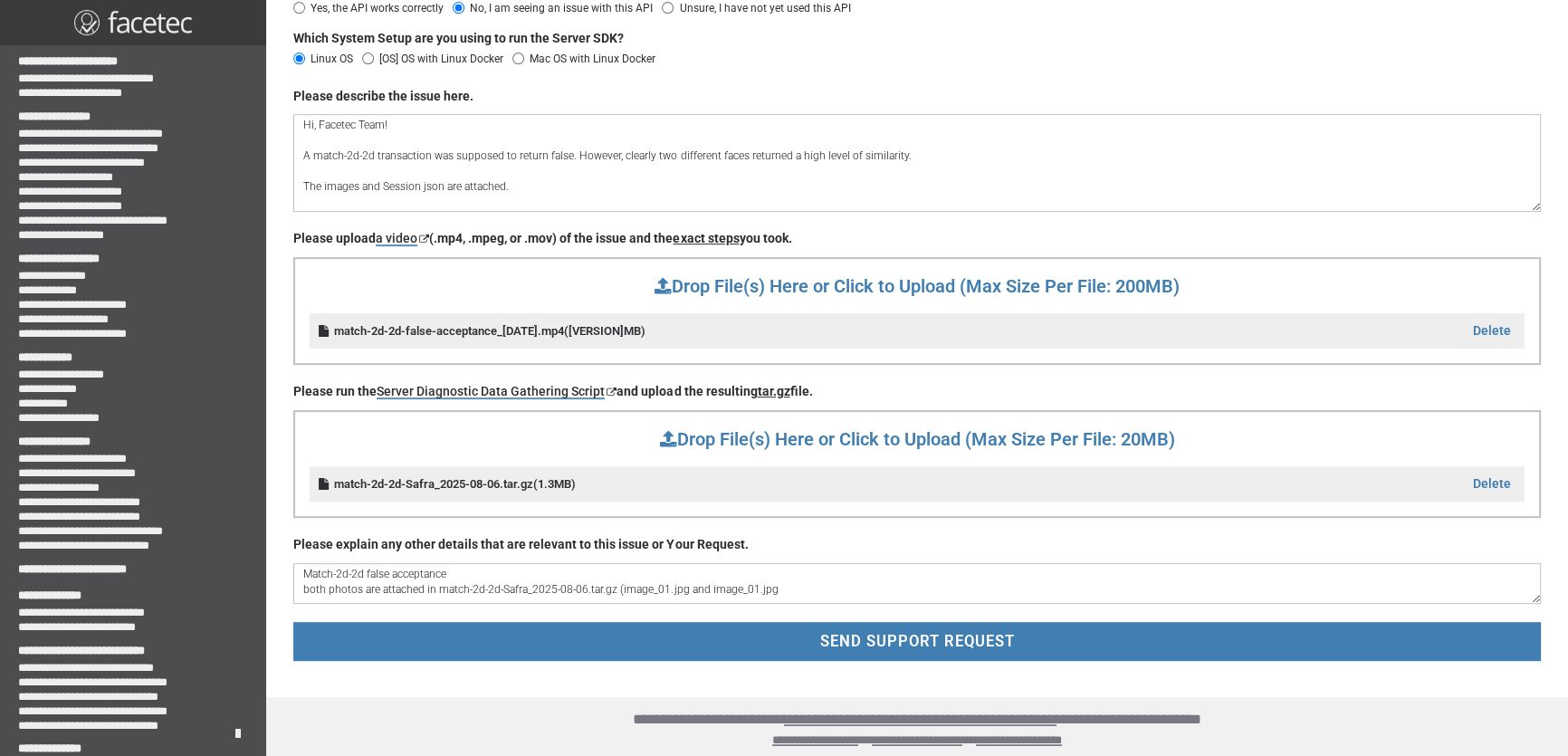click on "Please explain any other details that are relevant to this issue or Your Request." at bounding box center (916, 545) 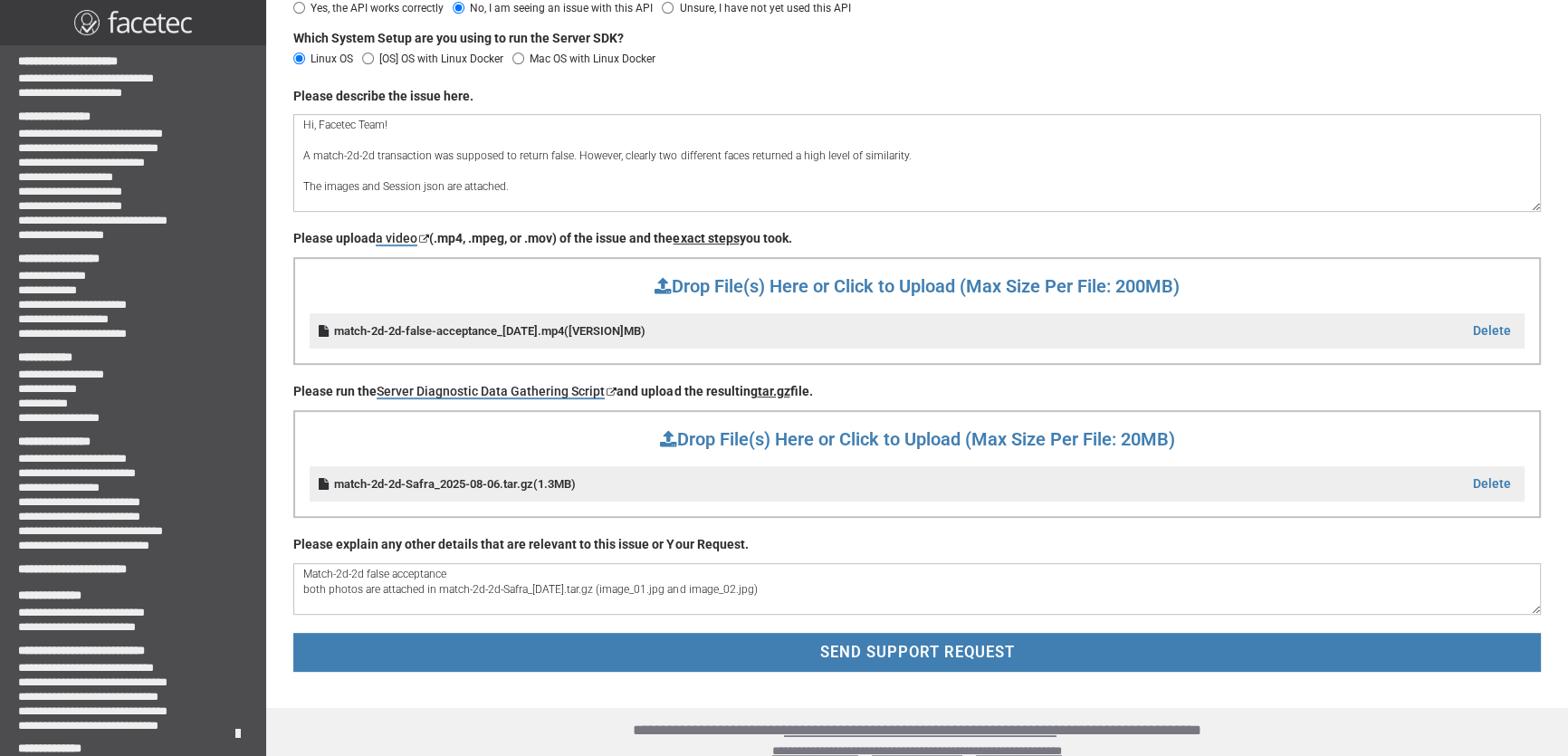click on "Match-2d-2d false acceptance
both photos are attached in match-2d-2d-Safra_[DATE].tar.gz (image_01.jpg and image_02.jpg)" at bounding box center (916, 589) 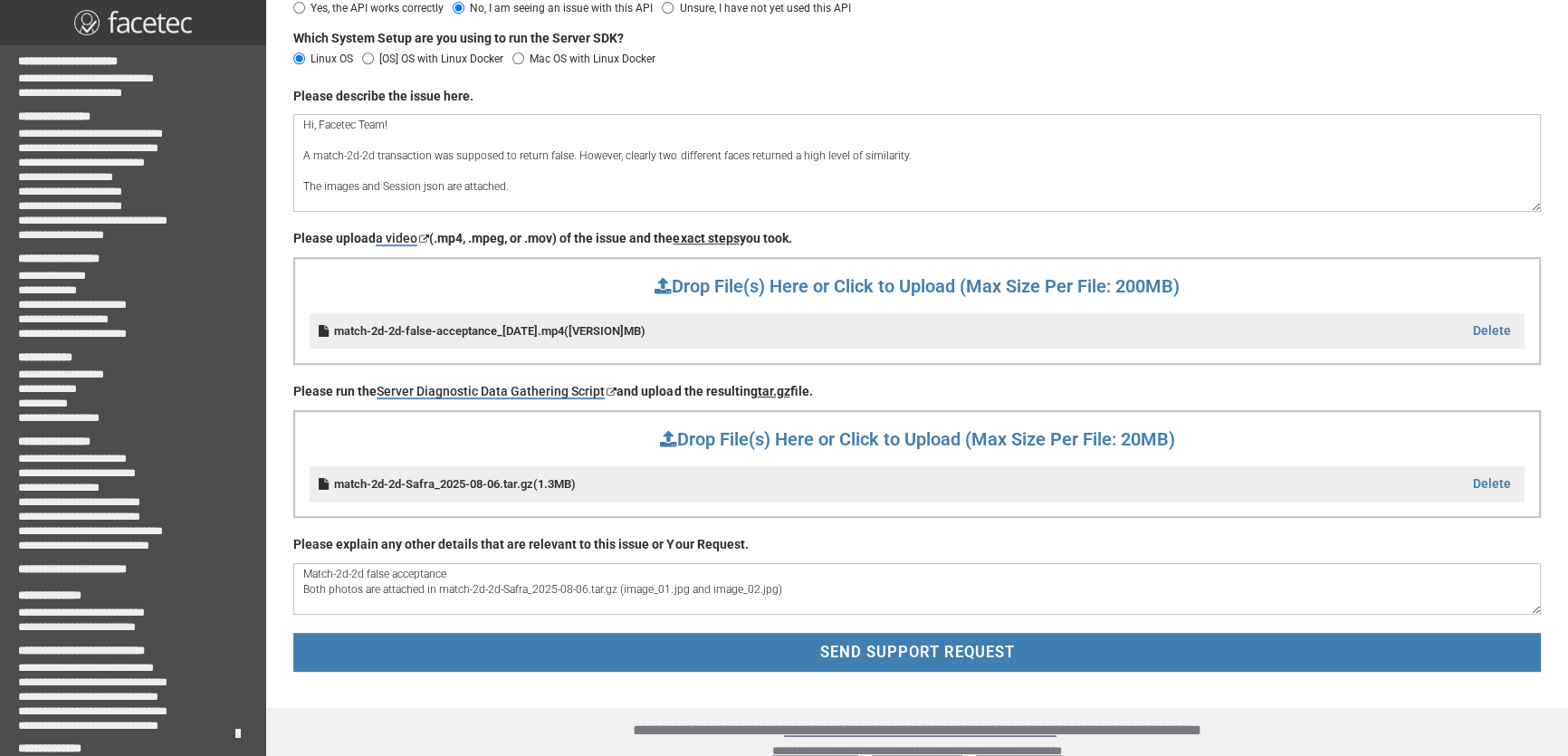 click on "Match-2d-2d false acceptance
Both photos are attached in match-2d-2d-Safra_2025-08-06.tar.gz (image_01.jpg and image_02.jpg)" at bounding box center (916, 589) 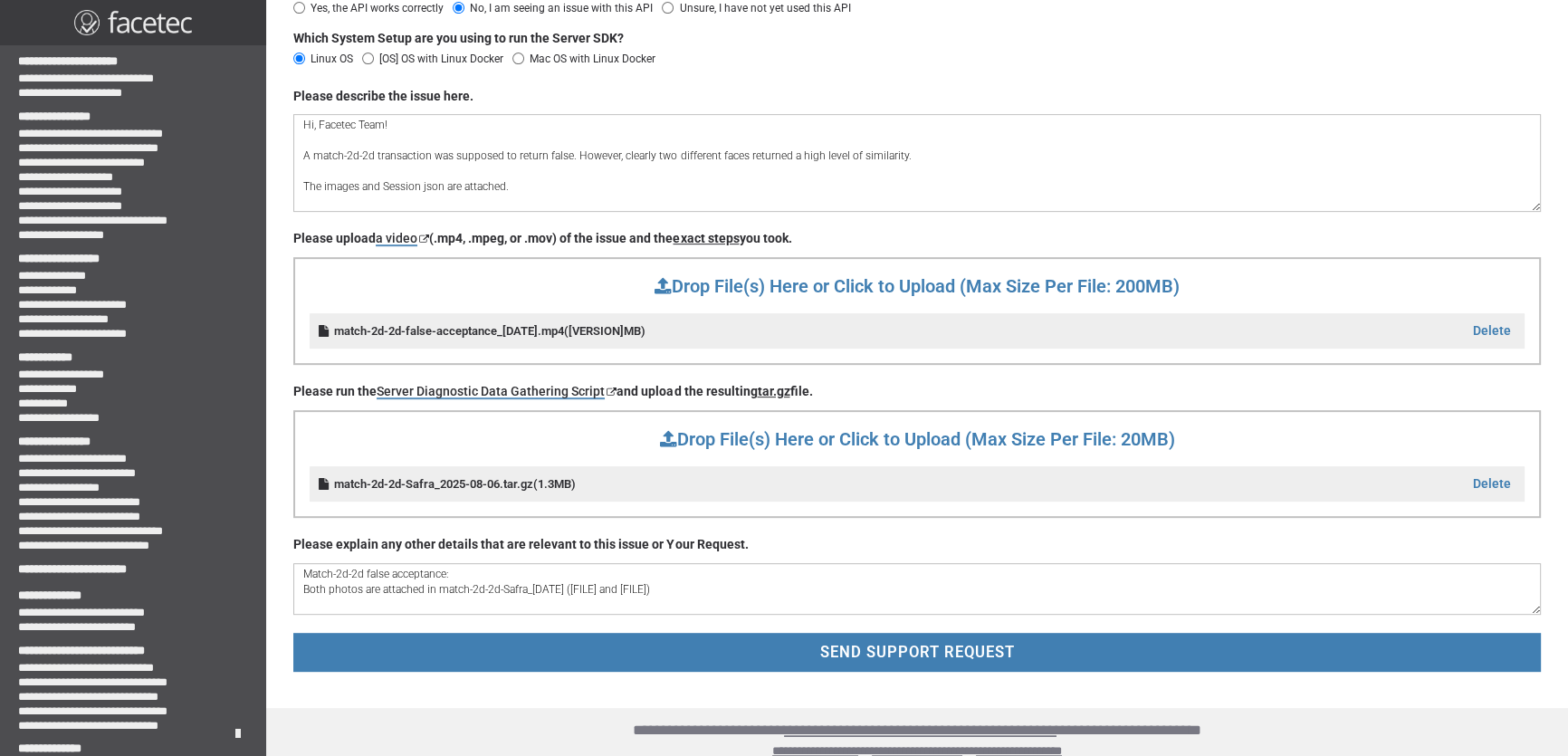 click on "Match-2d-2d false acceptance:
Both photos are attached in match-2d-2d-Safra_[DATE] ([FILE] and [FILE])" at bounding box center (916, 589) 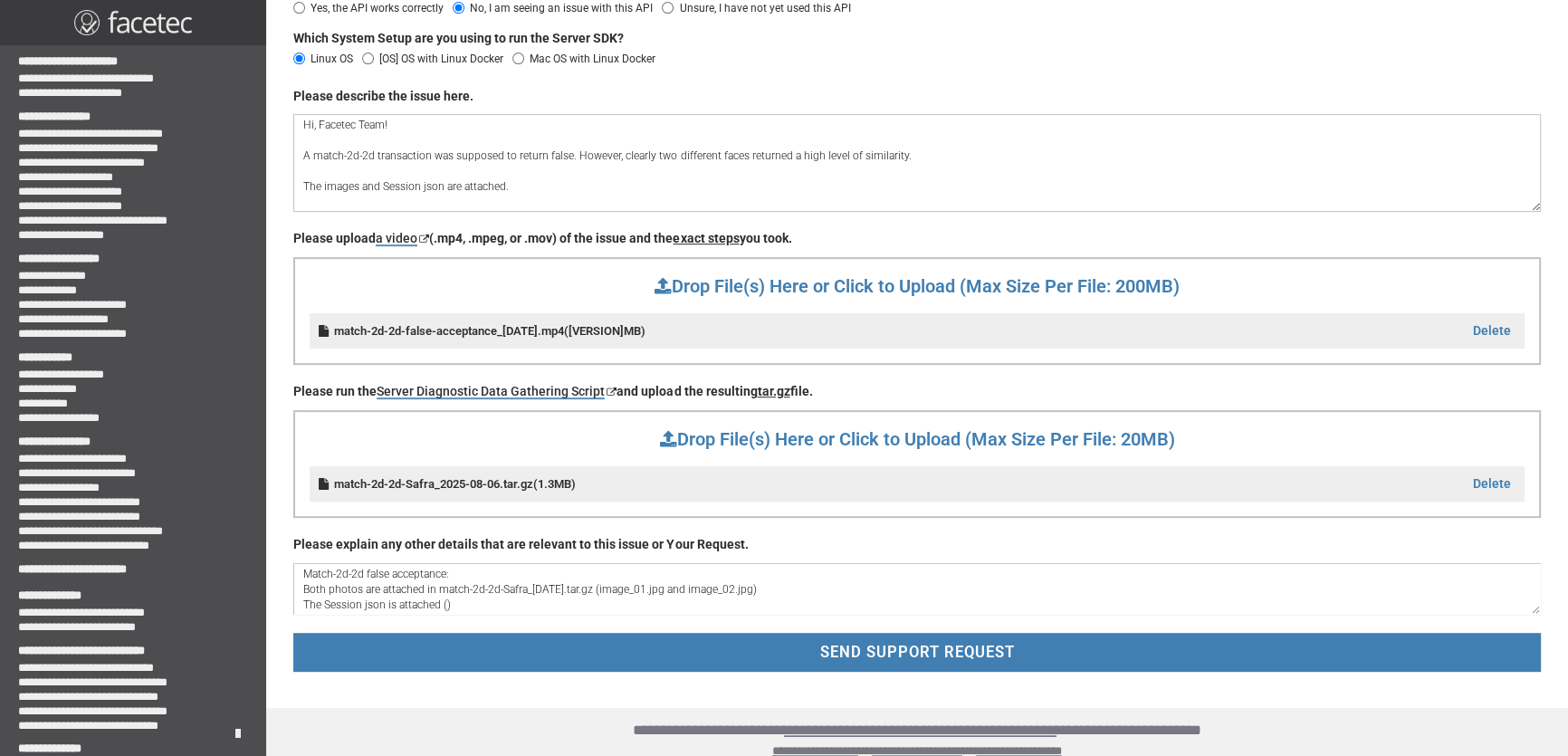 click on "Match-2d-2d false acceptance:
Both photos are attached in match-2d-2d-Safra_[DATE].tar.gz (image_01.jpg and image_02.jpg)
The Session json is attached ()" at bounding box center (916, 589) 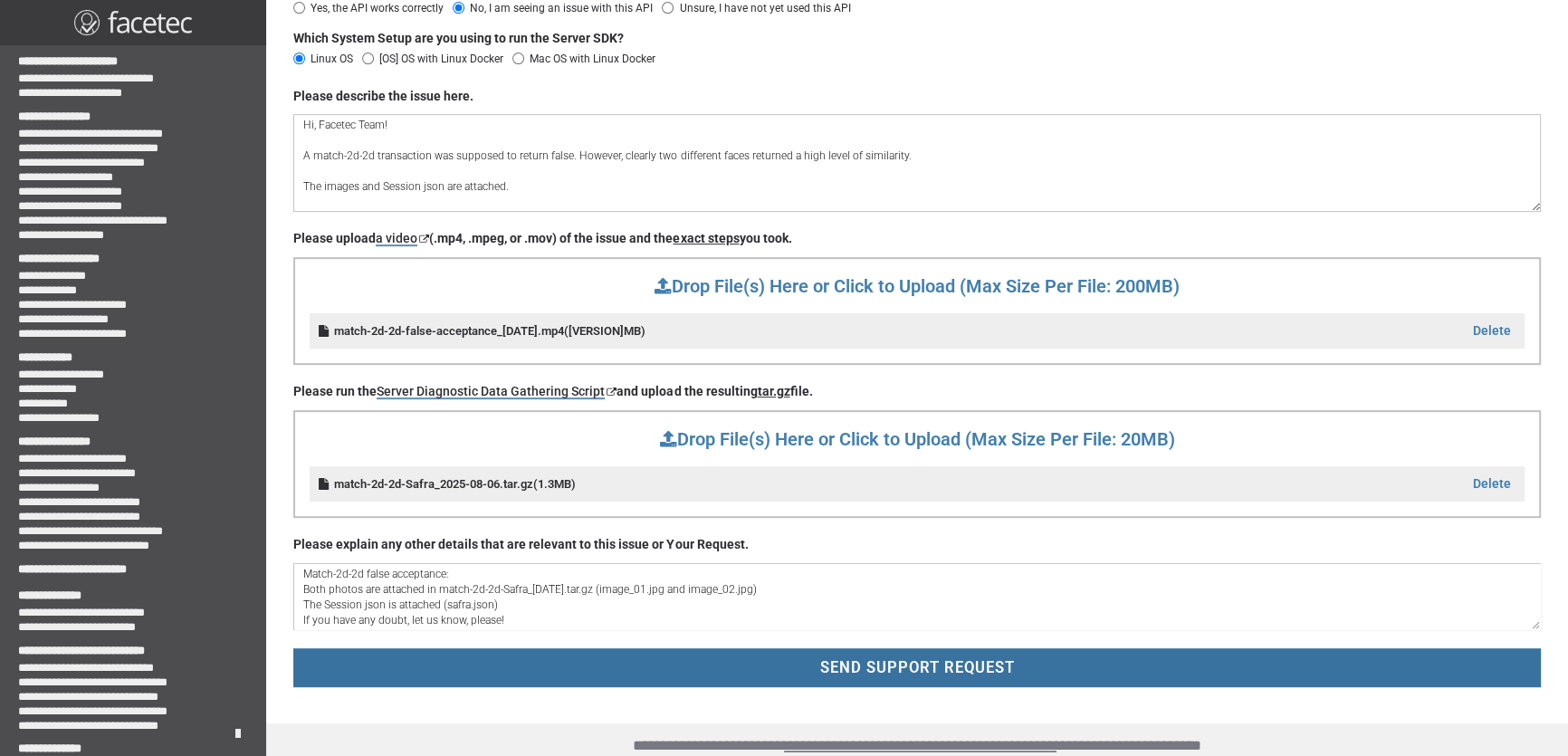 type on "Match-2d-2d false acceptance:
Both photos are attached in match-2d-2d-Safra_[DATE].tar.gz (image_01.jpg and image_02.jpg)
The Session json is attached (safra.json)
If you have any doubt, let us know, please!" 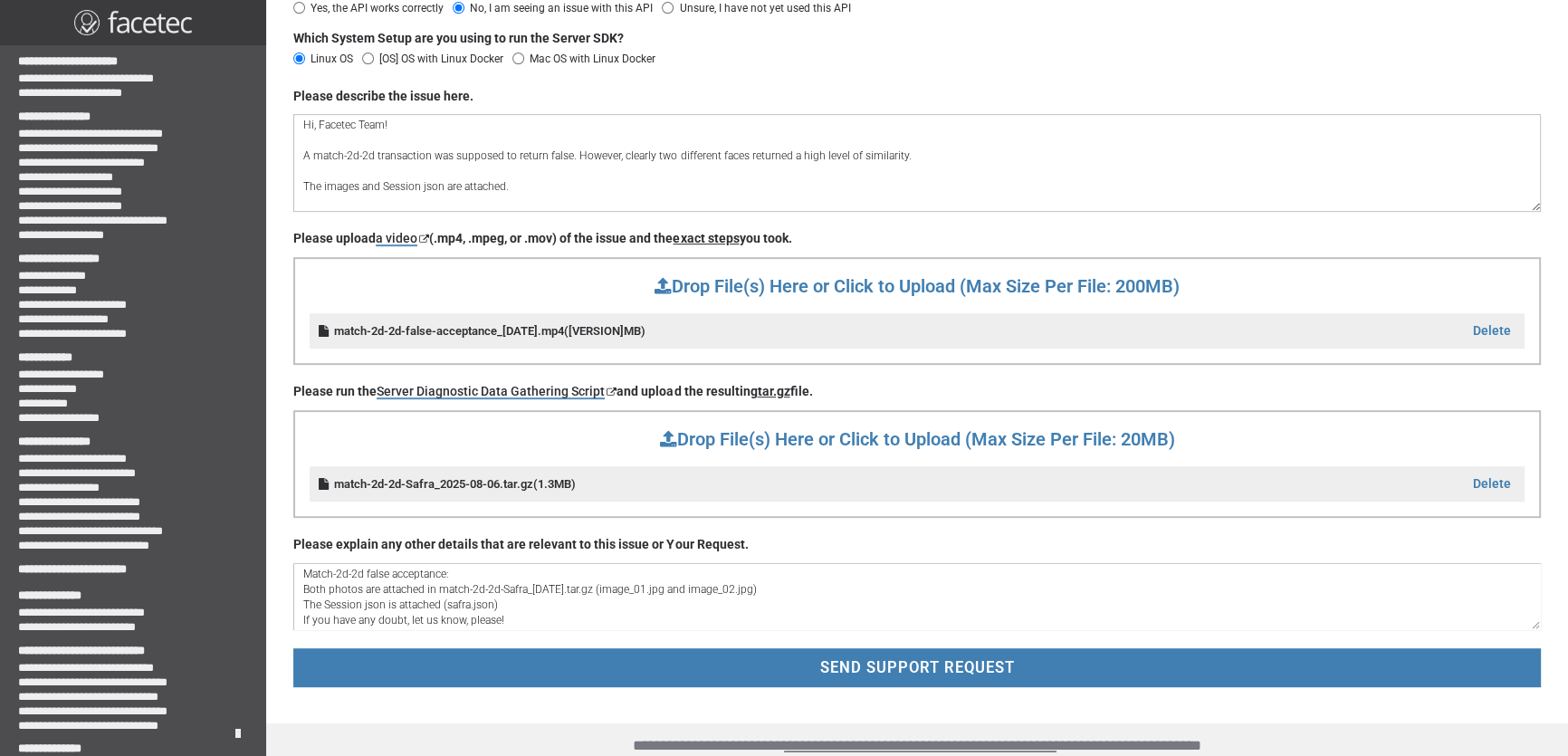 click on "SEND SUPPORT REQUEST" at bounding box center (917, 667) 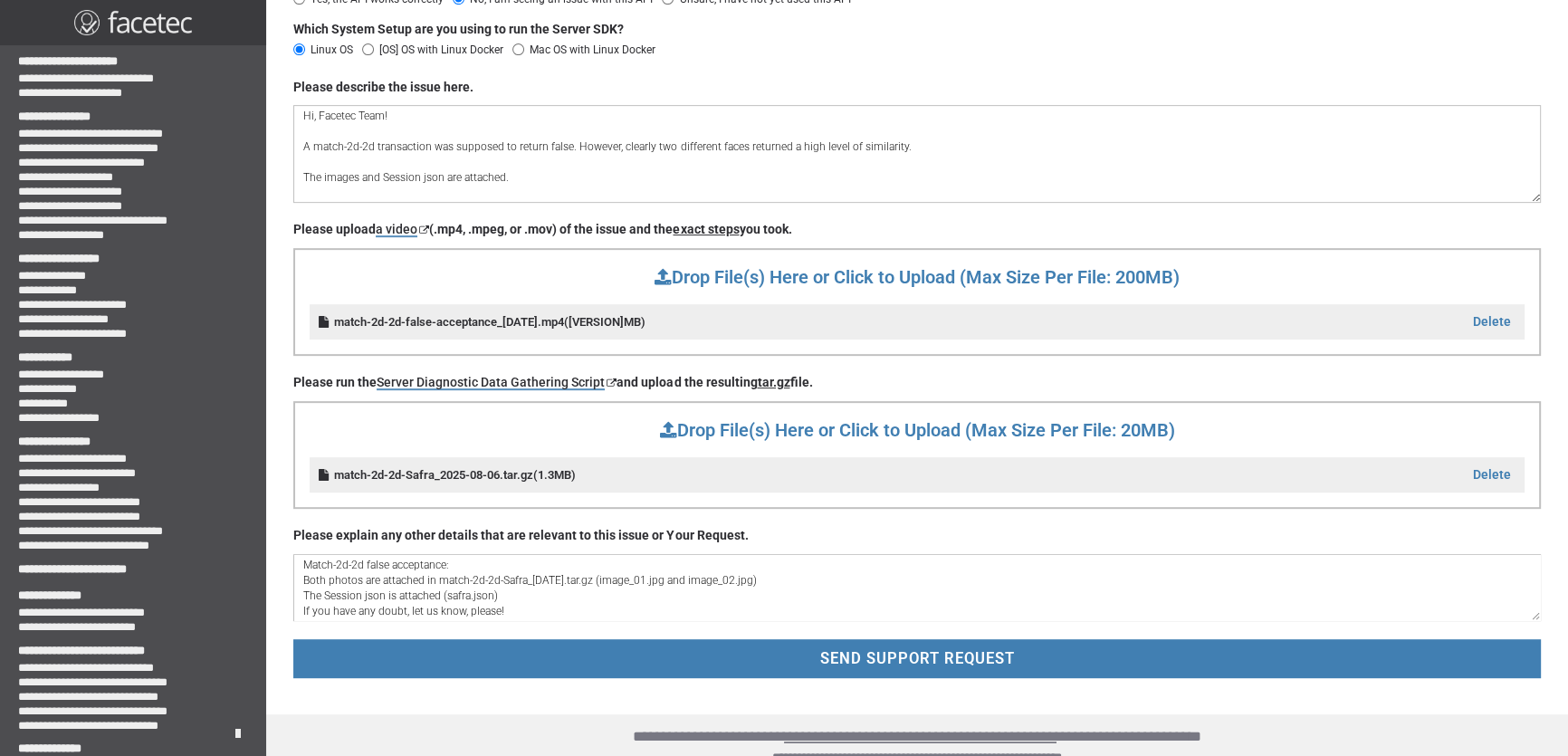 scroll, scrollTop: 952, scrollLeft: 0, axis: vertical 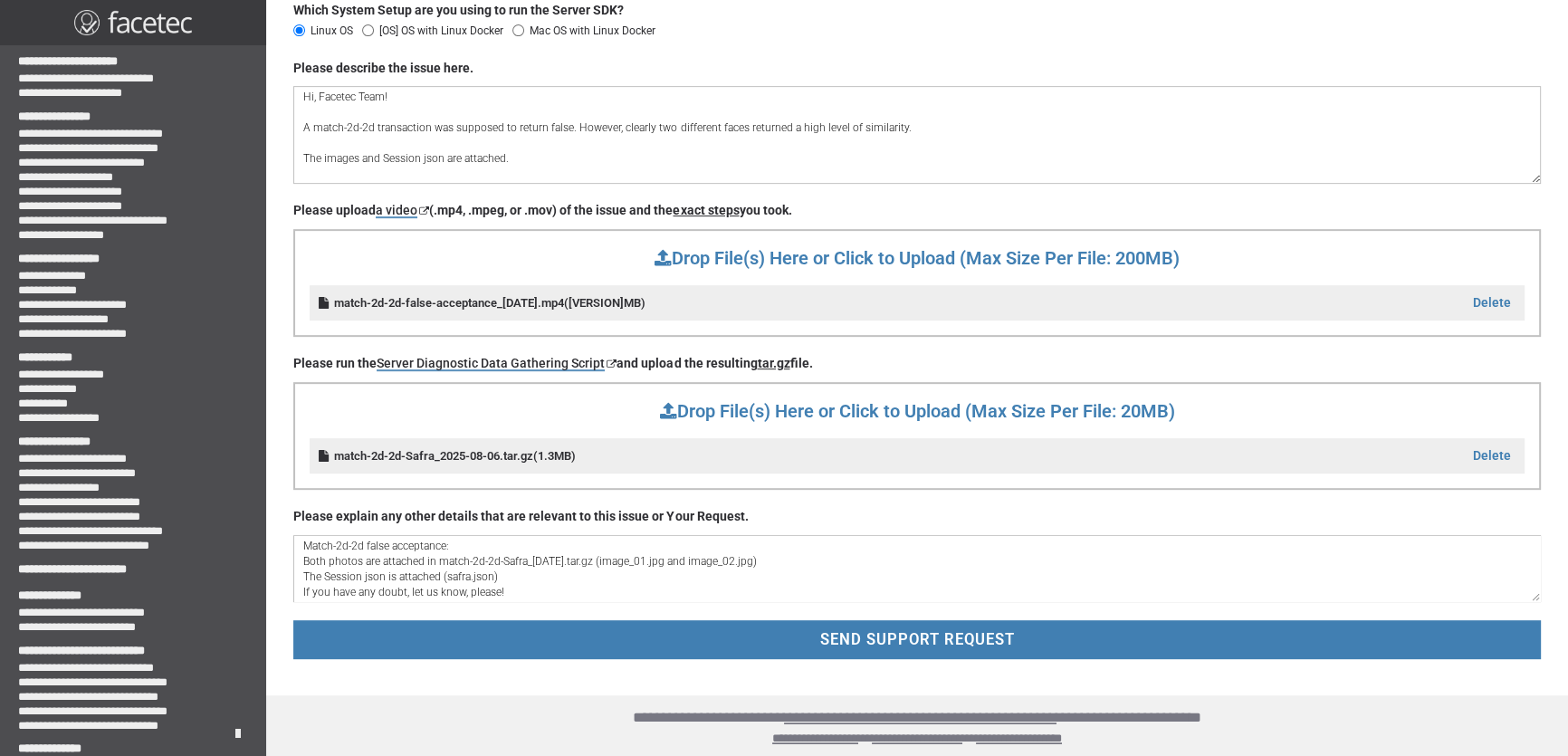 click on "SEND SUPPORT REQUEST" at bounding box center [917, 639] 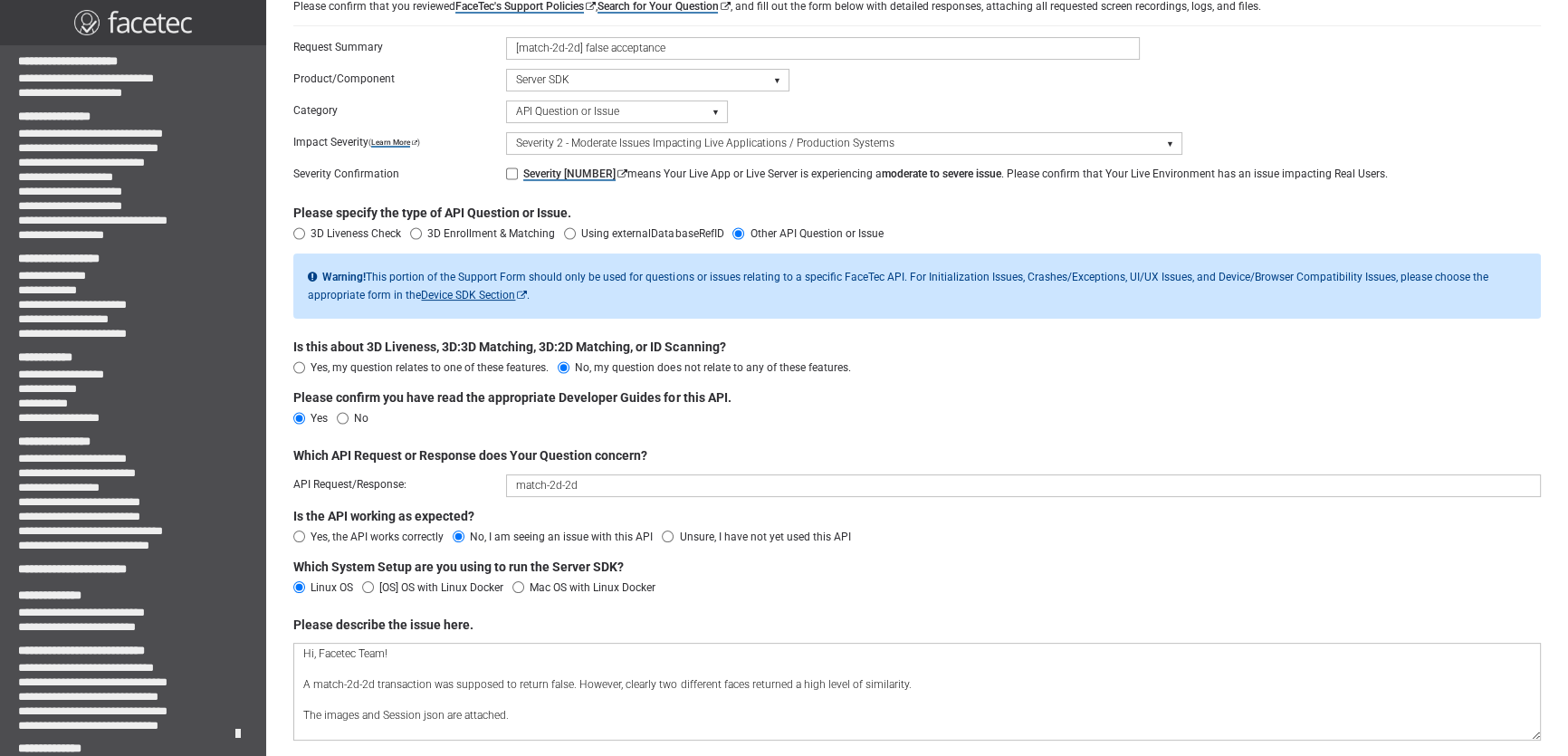 scroll, scrollTop: 148, scrollLeft: 0, axis: vertical 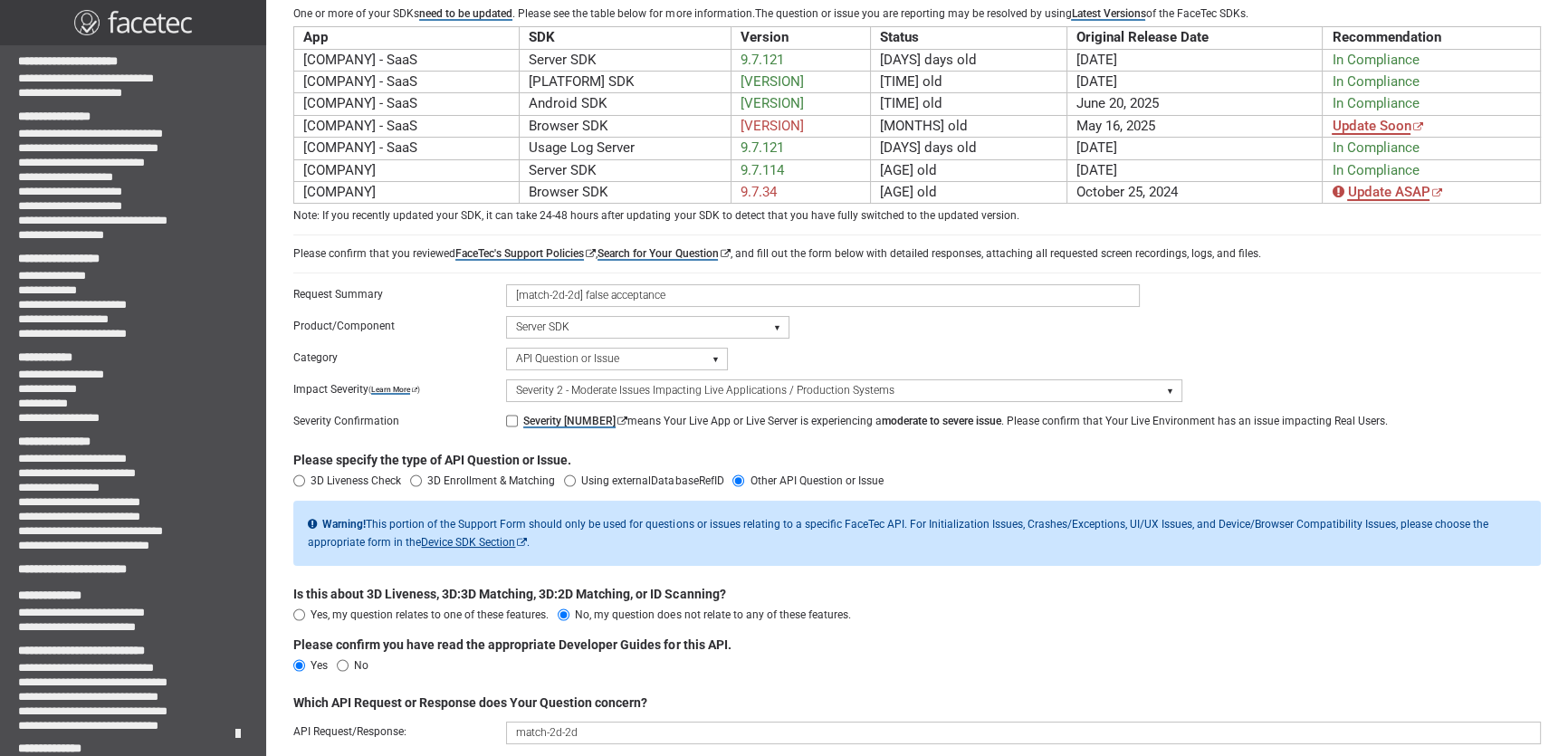 click on "Severity [NUMBER]  means Your Live App or Live Server is experiencing a  moderate to severe issue . Please confirm that Your Live Environment has an issue impacting Real Users." at bounding box center (512, 421) 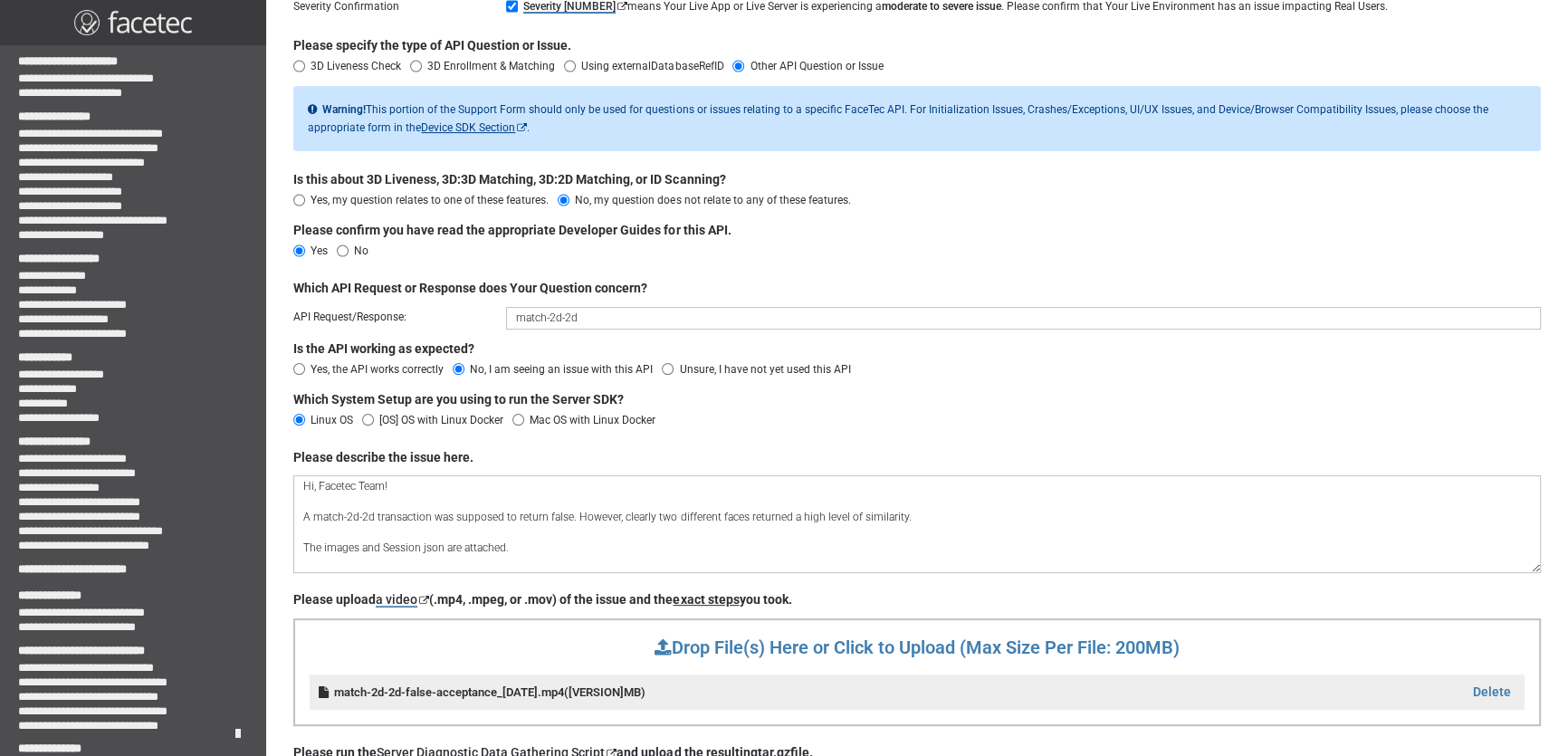 scroll, scrollTop: 952, scrollLeft: 0, axis: vertical 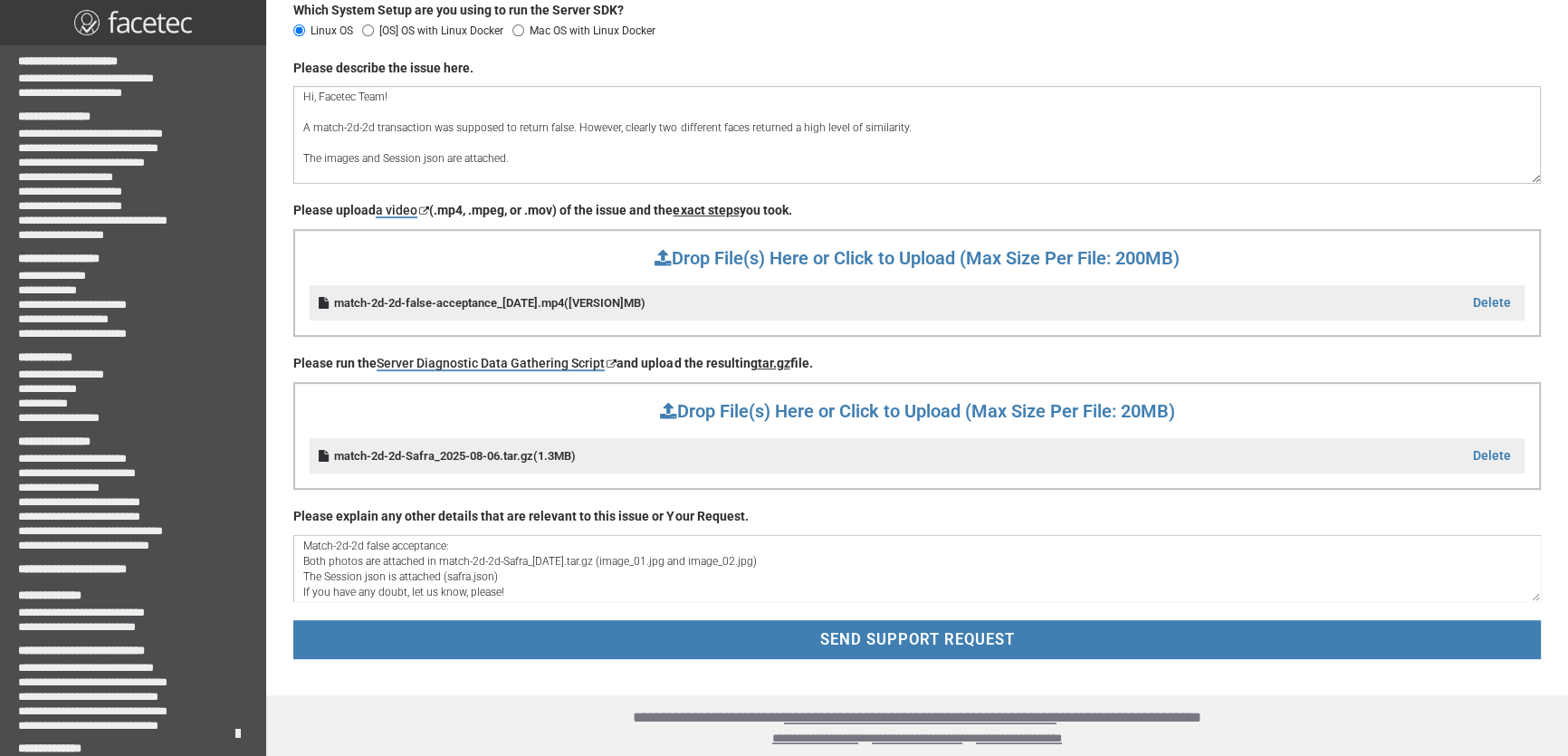 click on "SEND SUPPORT REQUEST" at bounding box center (916, 639) 